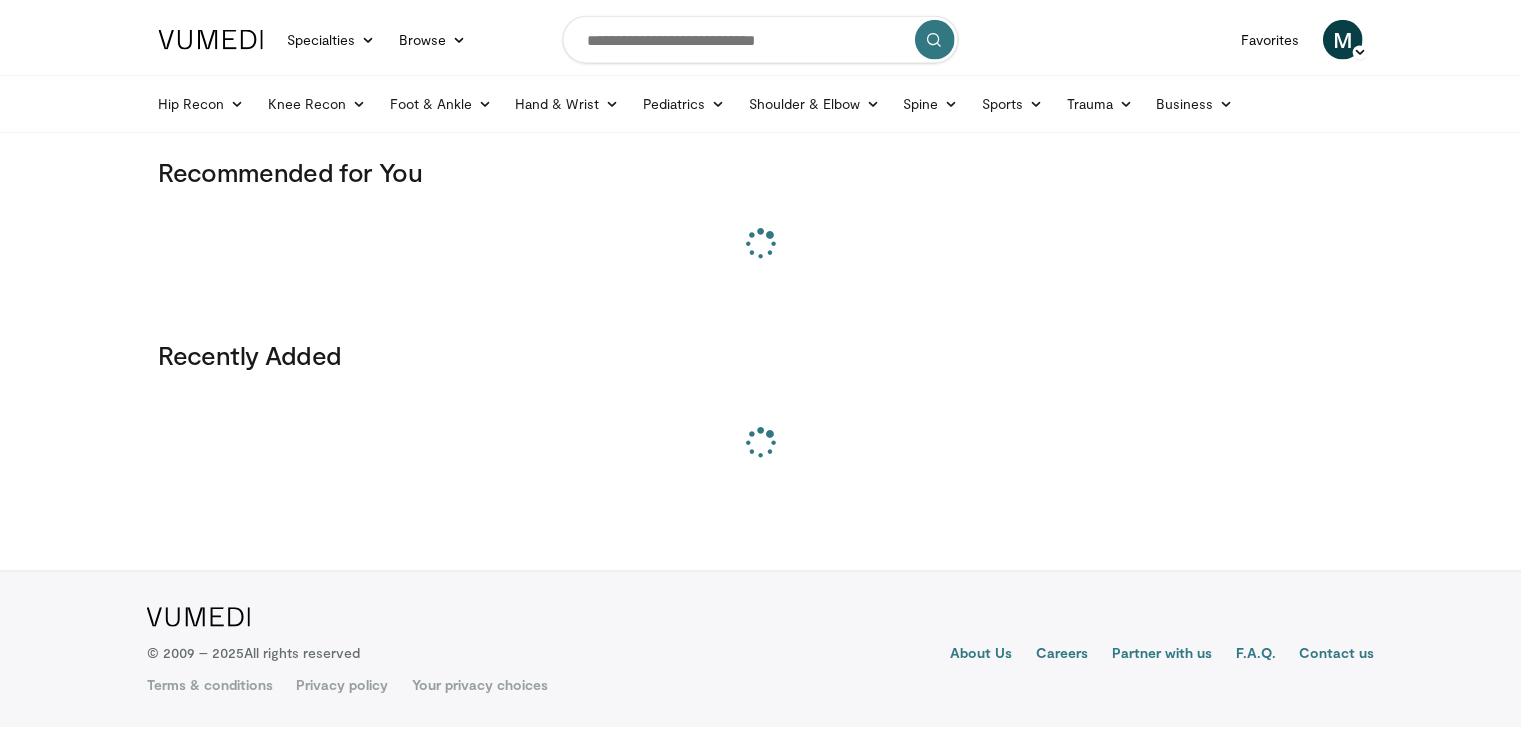 scroll, scrollTop: 0, scrollLeft: 0, axis: both 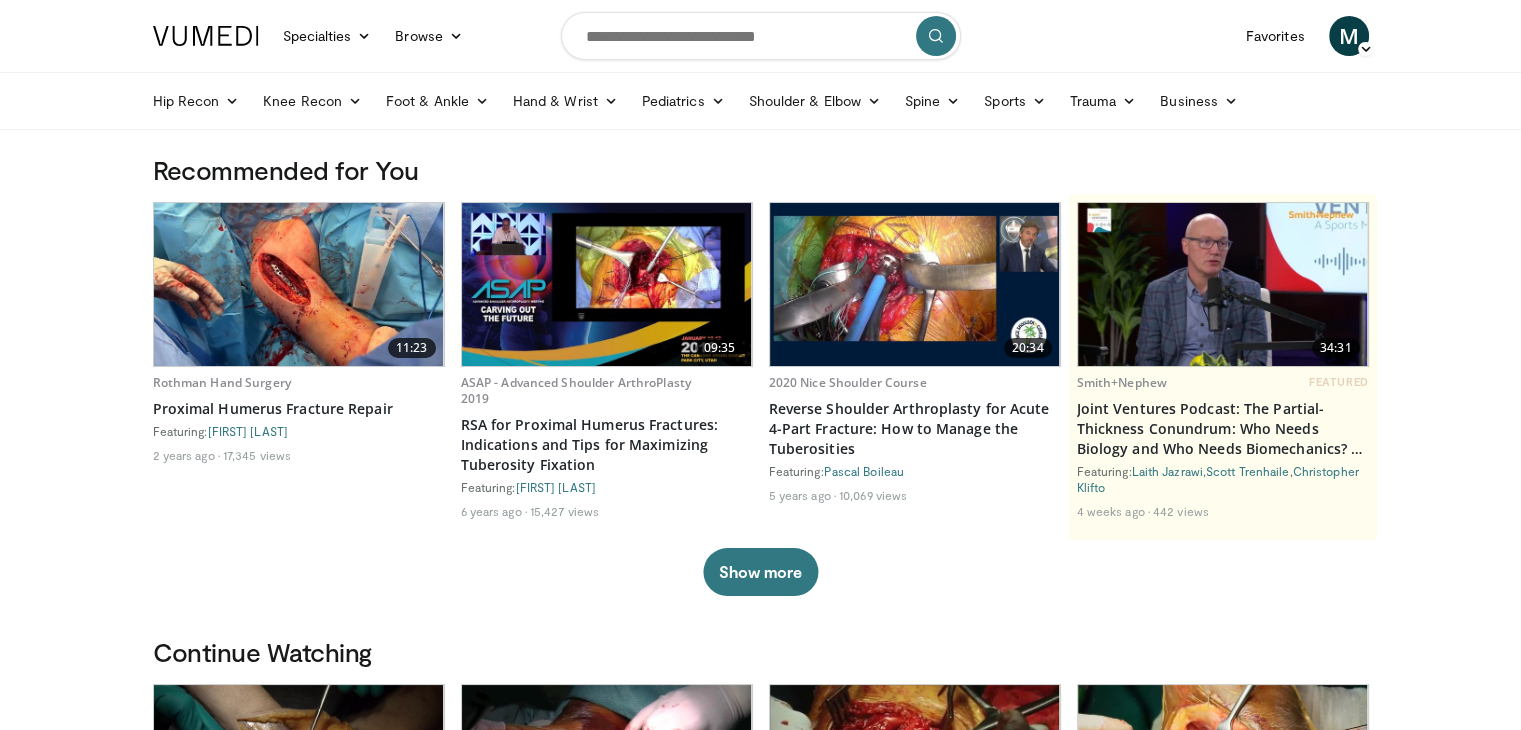 click at bounding box center [761, 36] 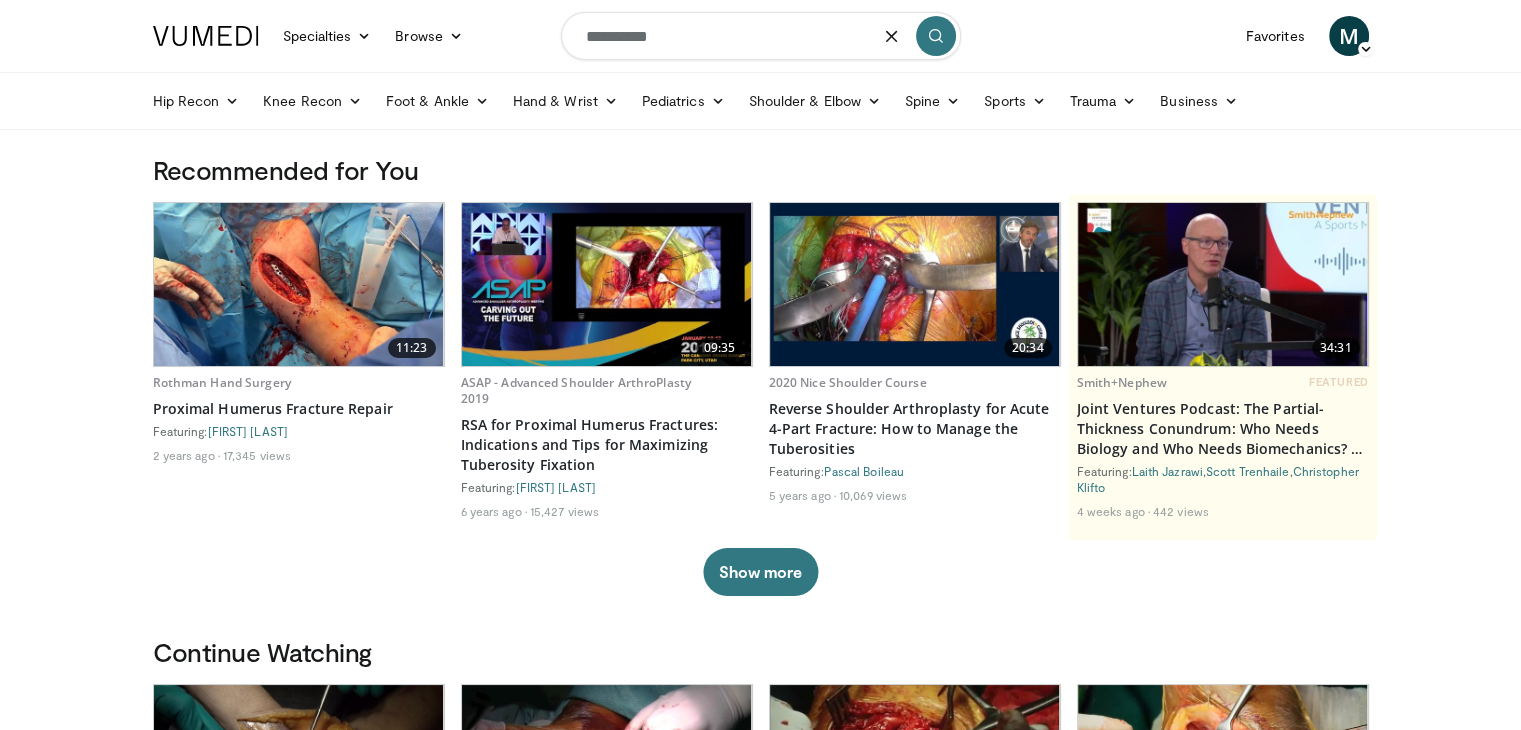 type on "**********" 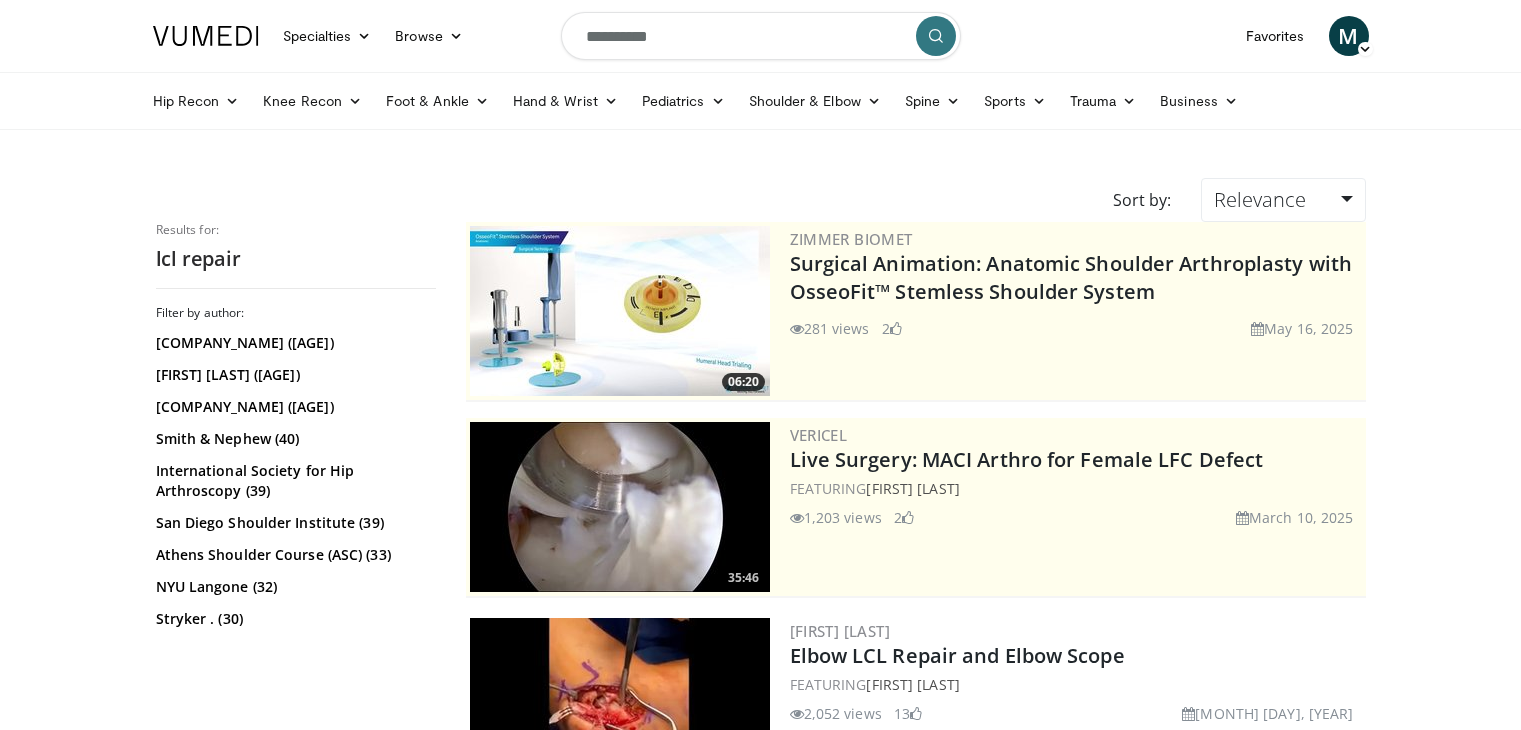 scroll, scrollTop: 0, scrollLeft: 0, axis: both 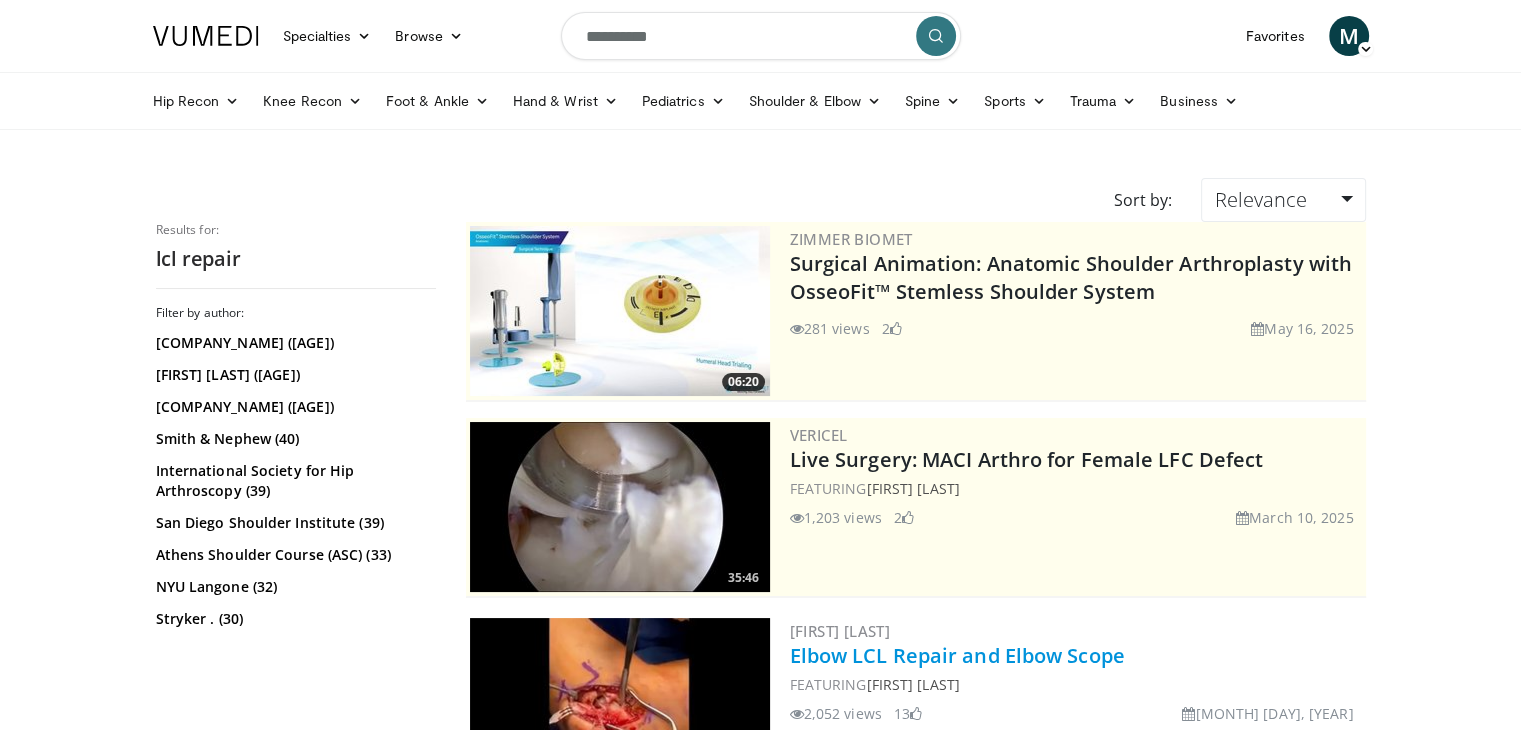 click on "Elbow LCL Repair and Elbow Scope" at bounding box center [957, 655] 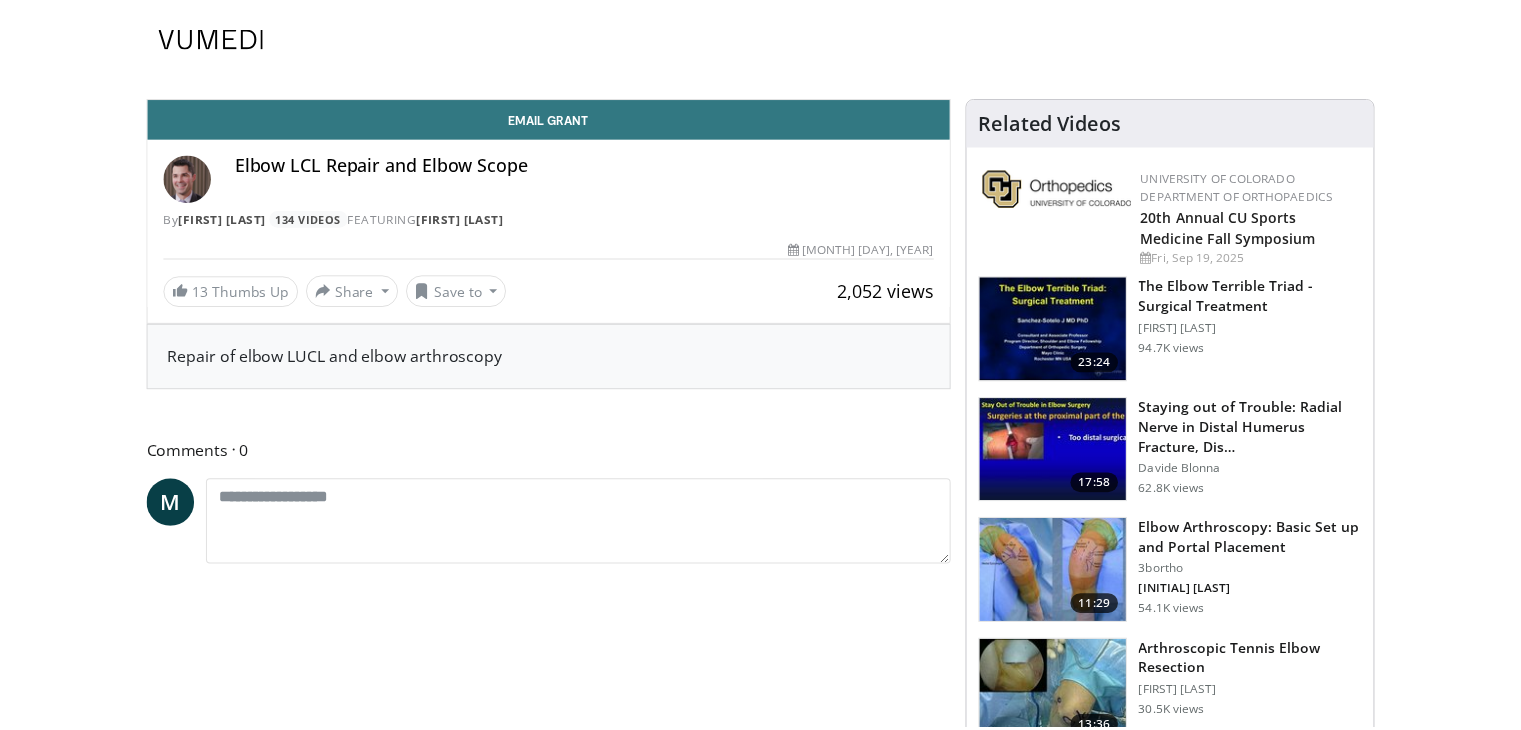 scroll, scrollTop: 0, scrollLeft: 0, axis: both 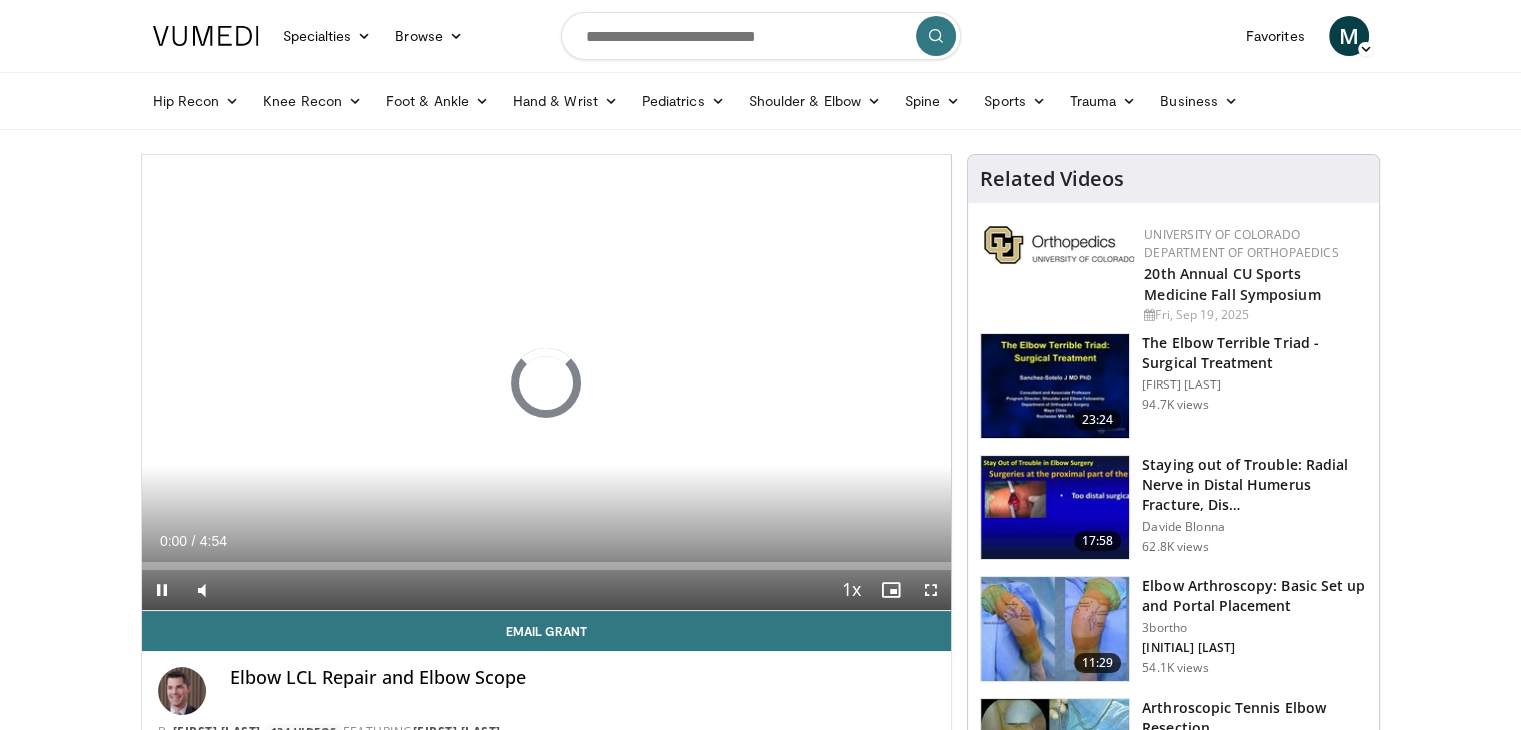 click on "**********" at bounding box center (554, 1509) 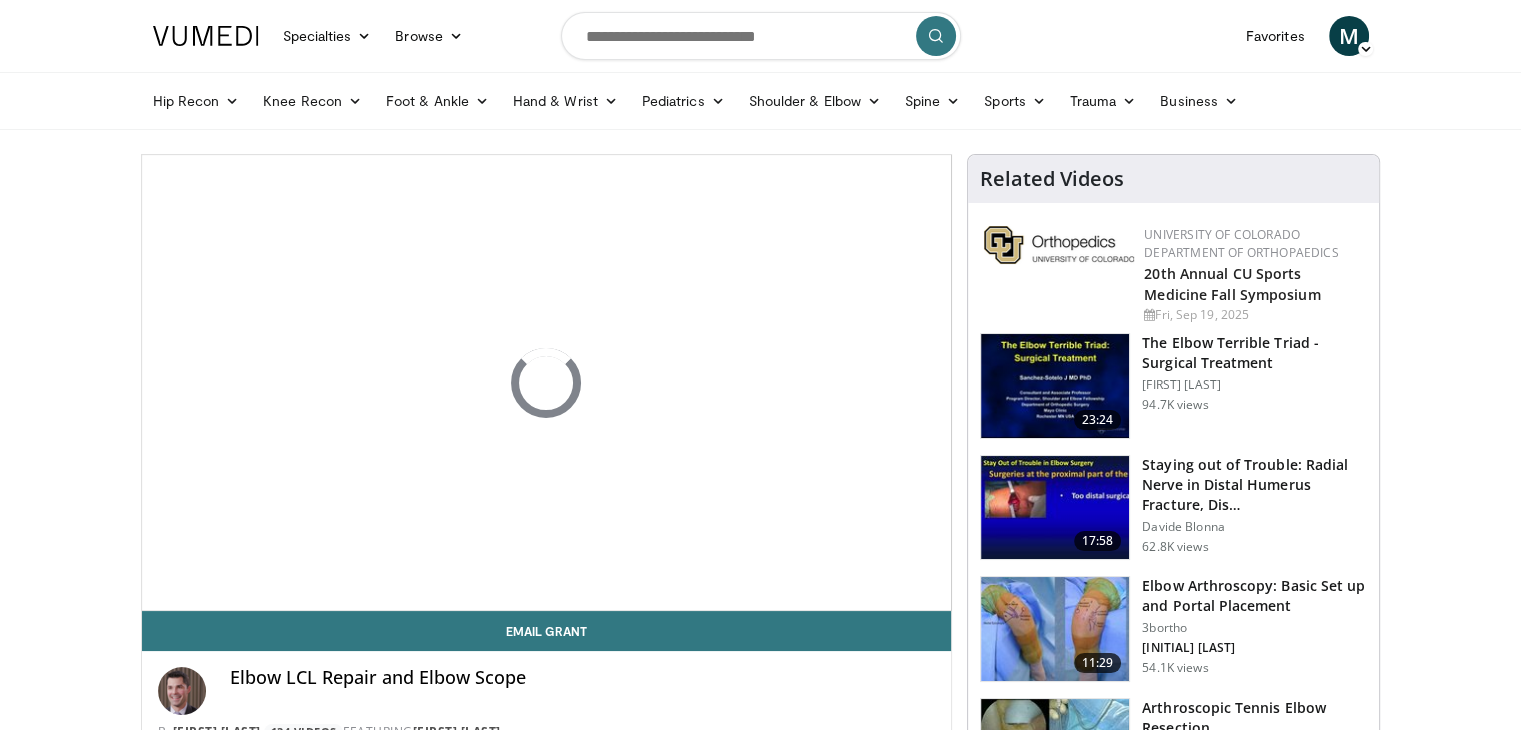 click on "**********" at bounding box center [554, 1509] 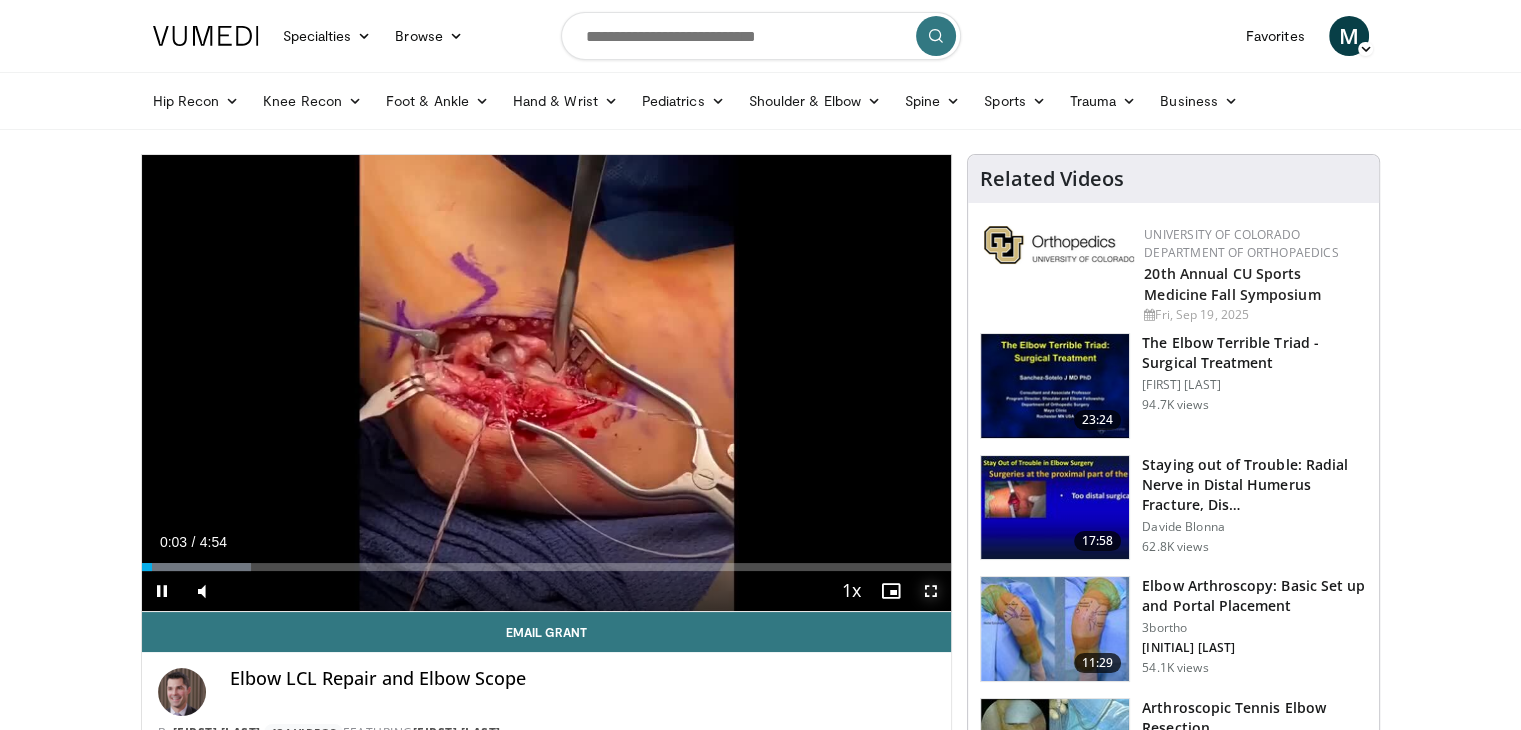 click at bounding box center (931, 591) 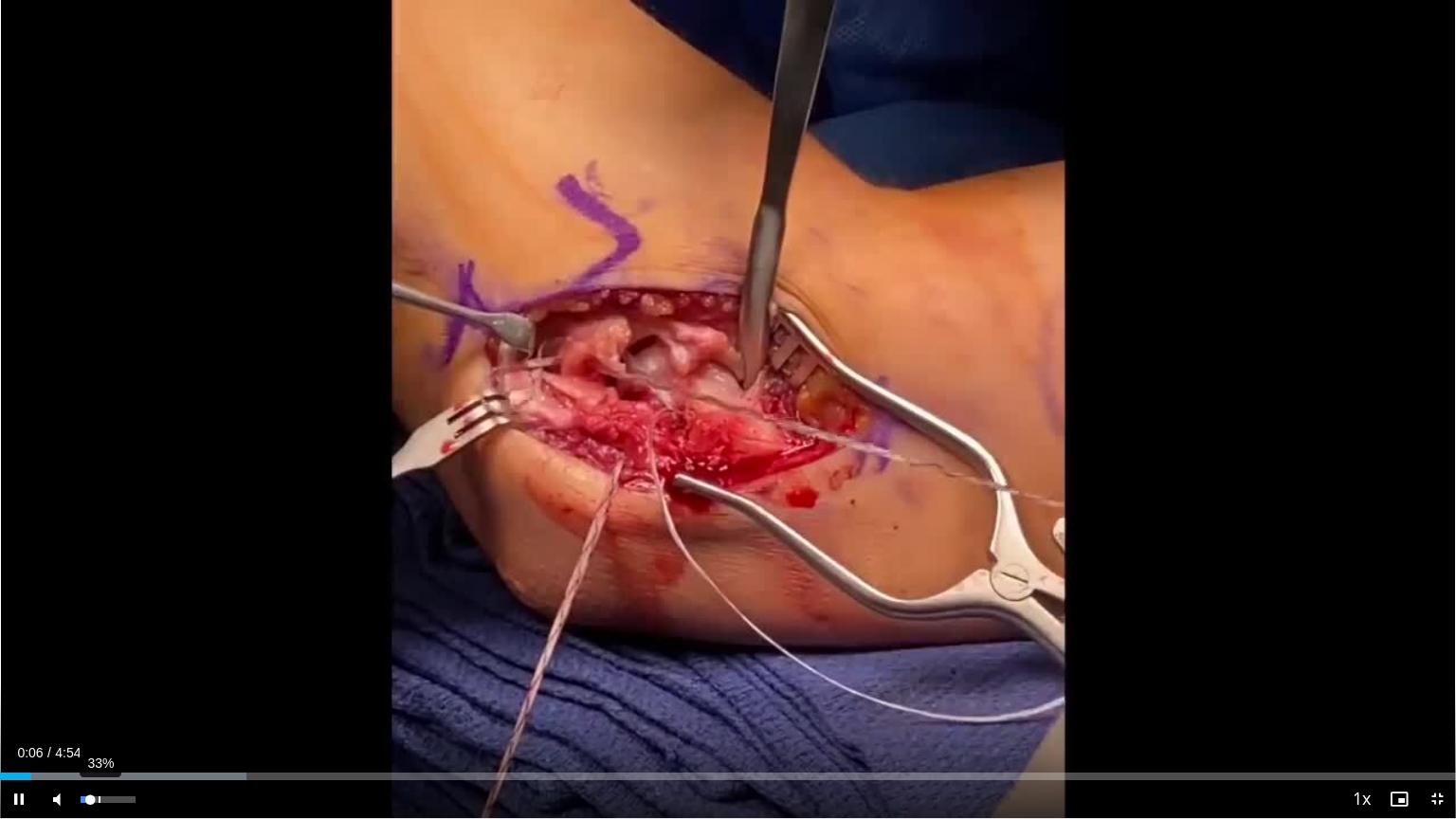 click on "33%" at bounding box center [107, 799] 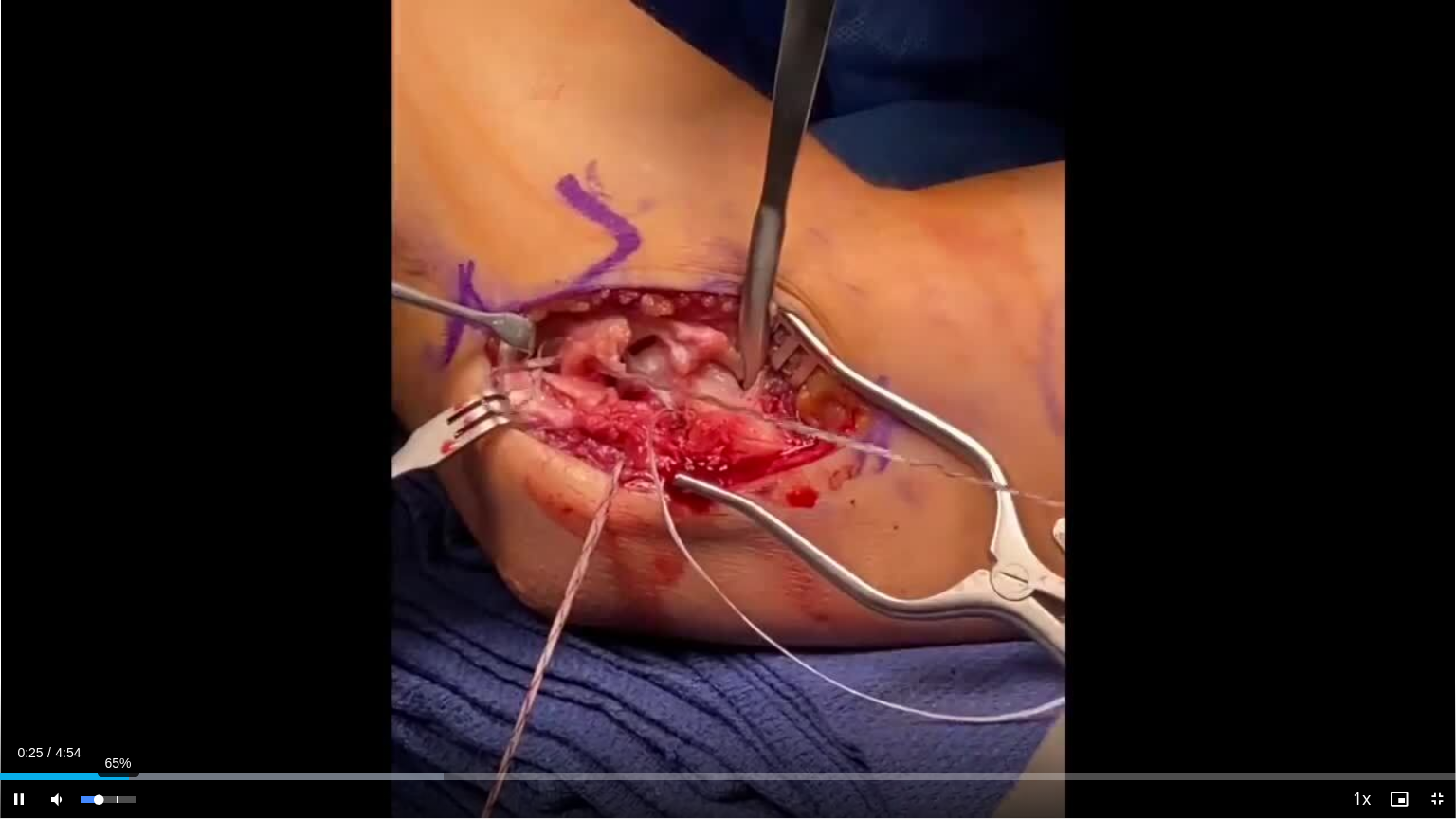 click on "65%" at bounding box center (108, 799) 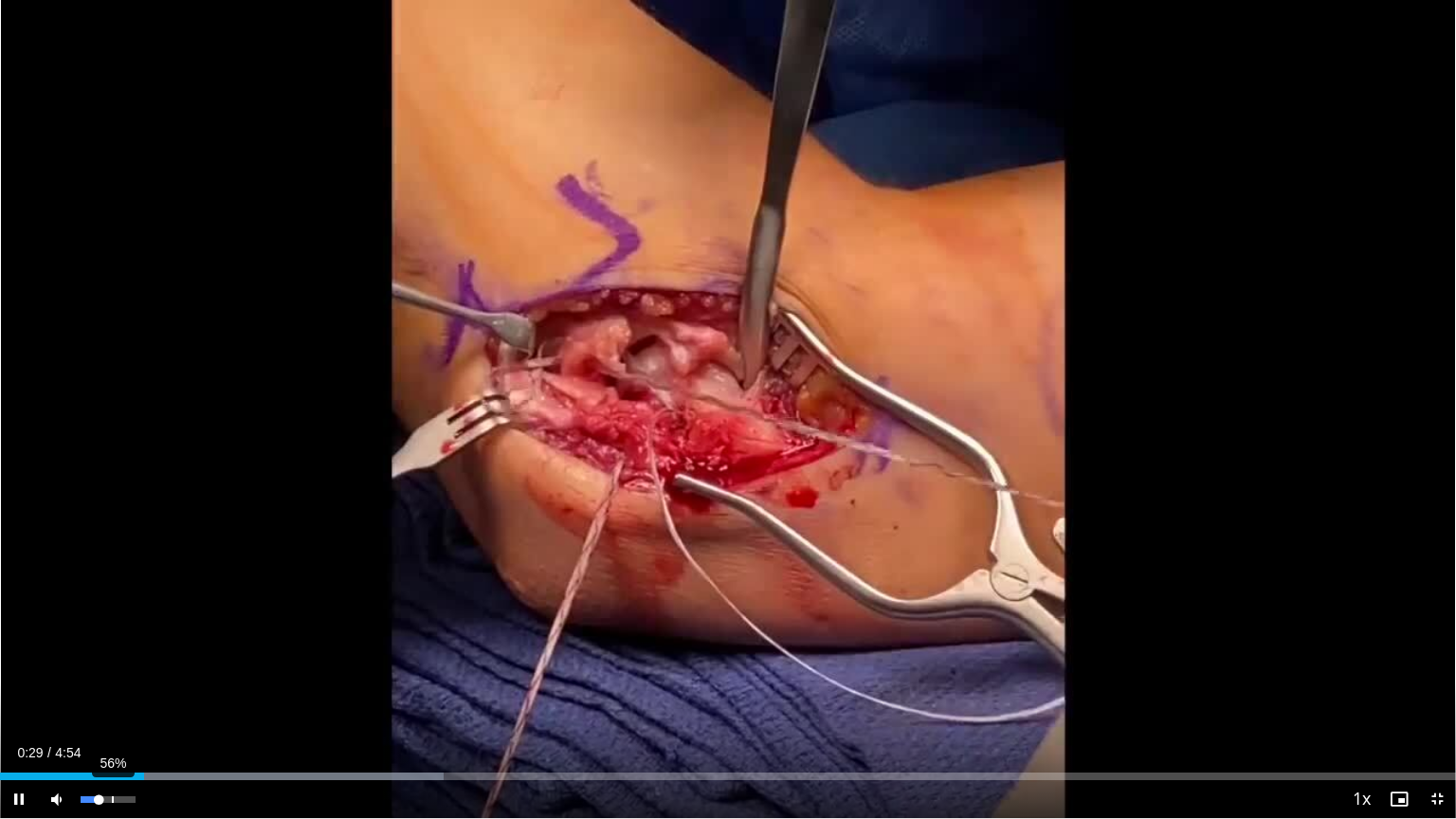 click on "56%" at bounding box center (107, 799) 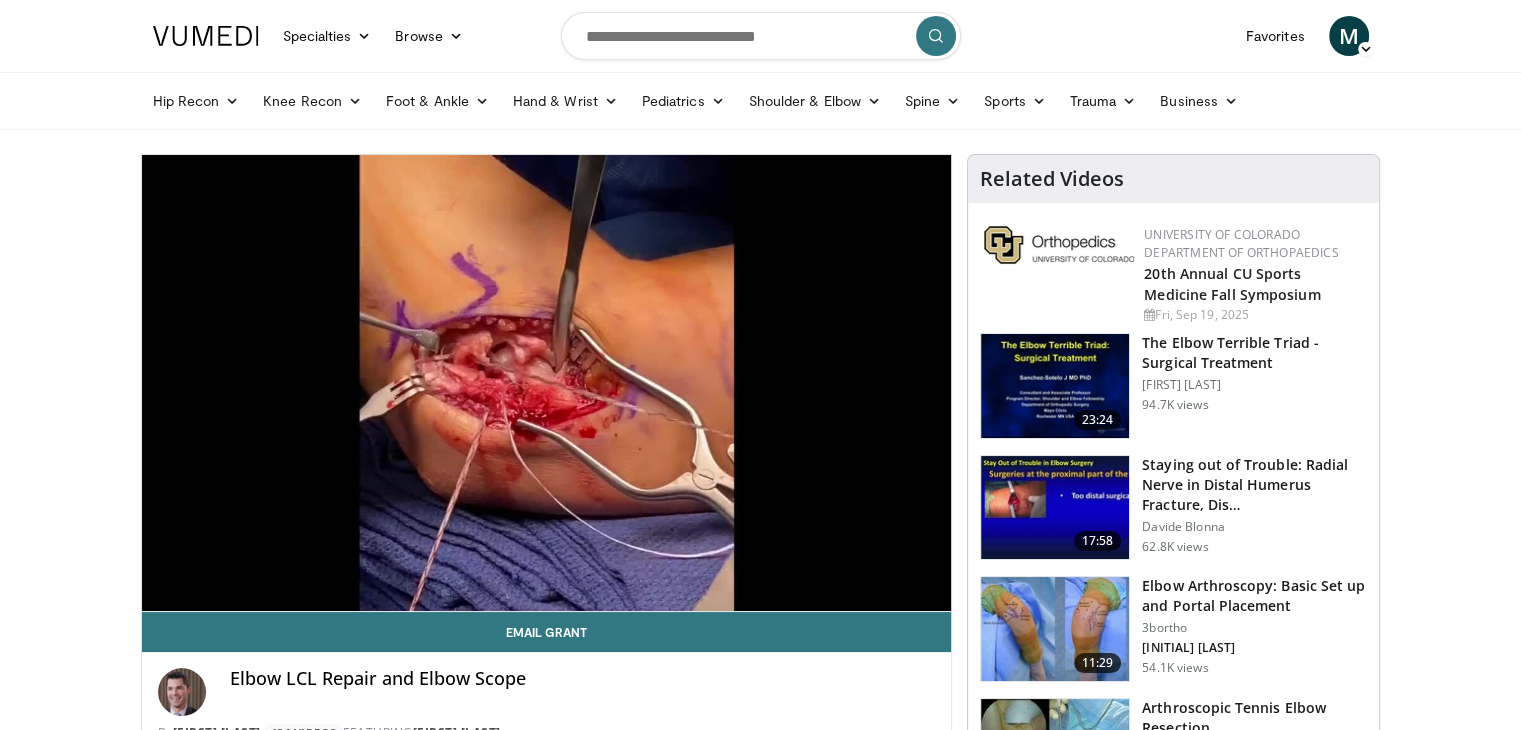 drag, startPoint x: 1529, startPoint y: 109, endPoint x: 586, endPoint y: 460, distance: 1006.20575 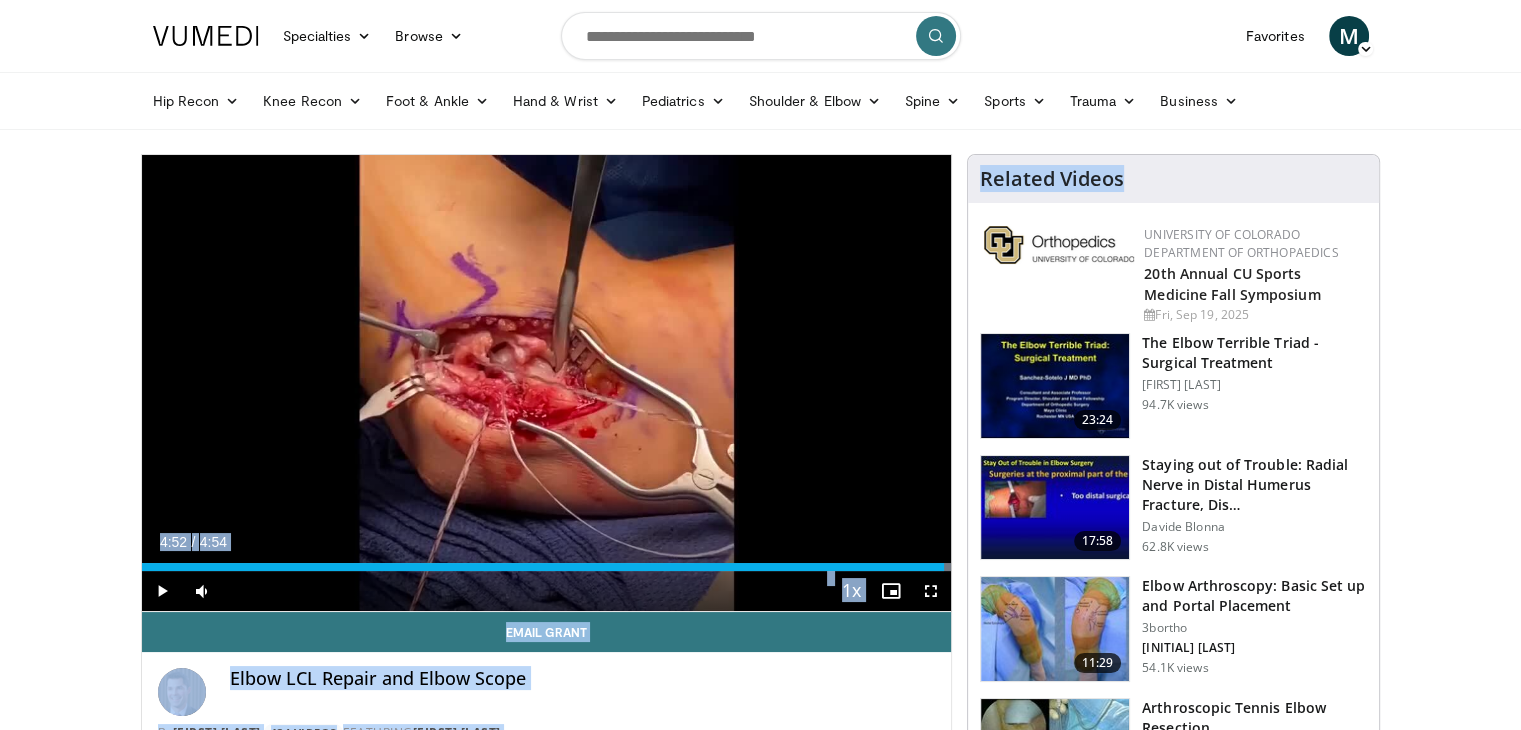 drag, startPoint x: 1512, startPoint y: 122, endPoint x: 1526, endPoint y: 153, distance: 34.0147 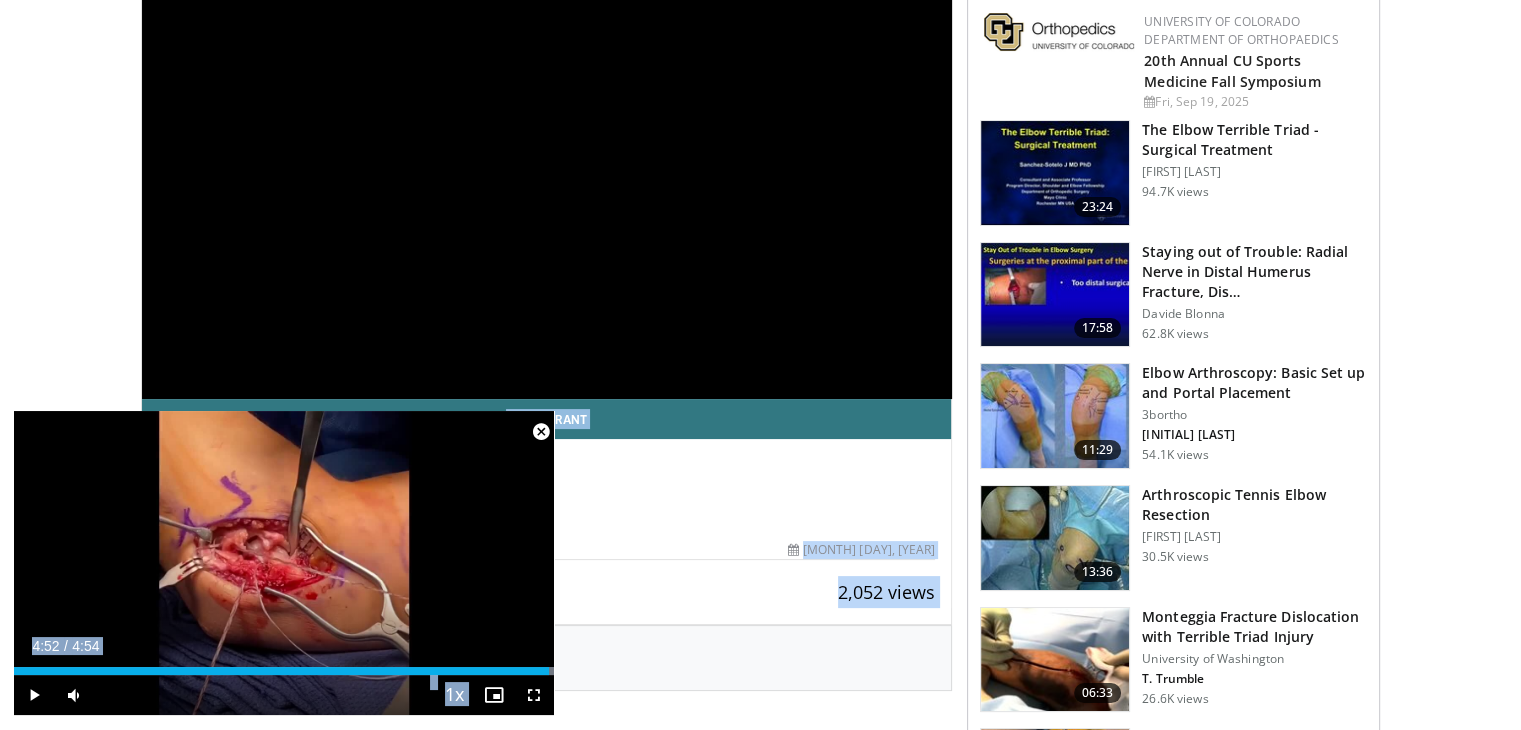scroll, scrollTop: 389, scrollLeft: 0, axis: vertical 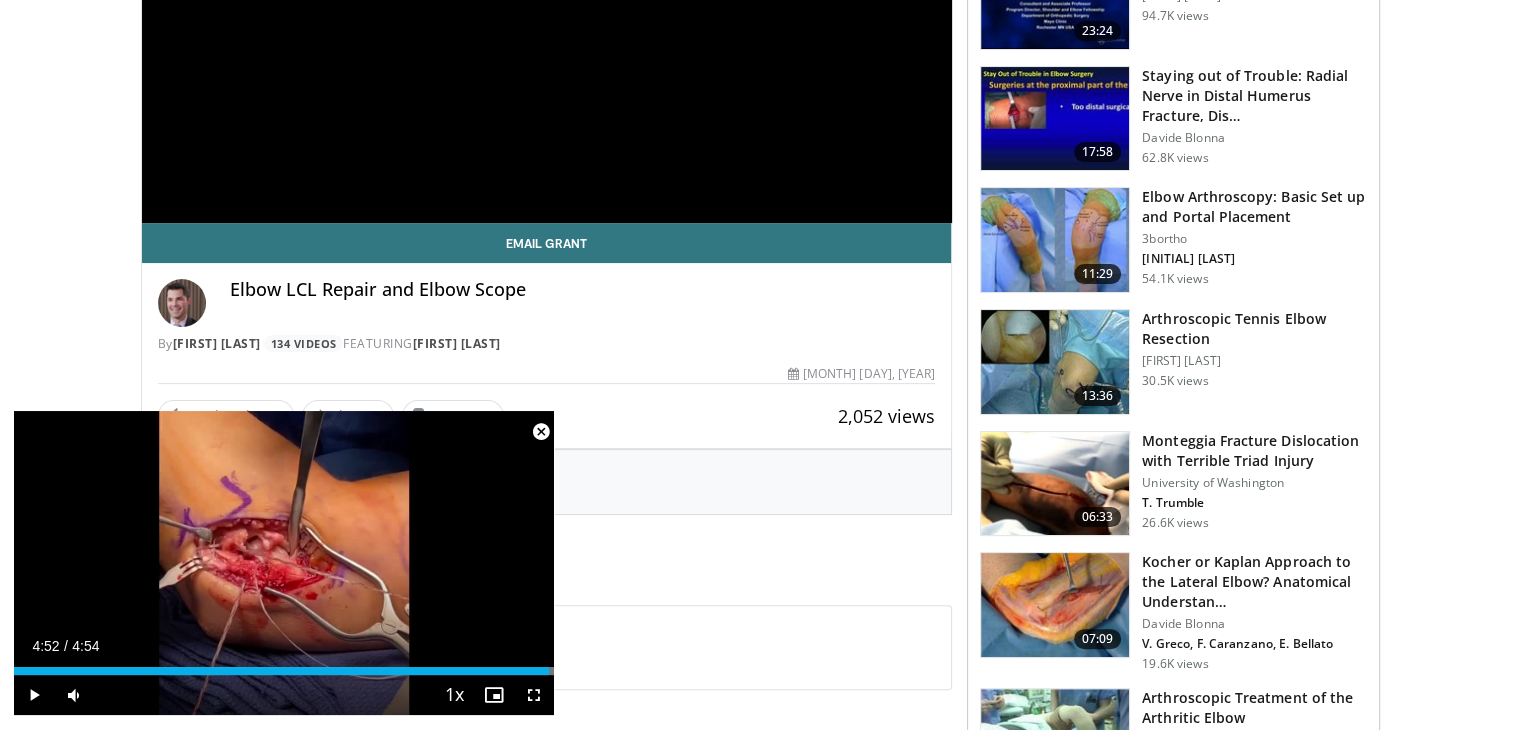 click on "Specialties
Adult & Family Medicine
Allergy, Asthma, Immunology
Anesthesiology
Cardiology
Dental
Dermatology
Endocrinology
Gastroenterology & Hepatology
General Surgery
Hematology & Oncology
Infectious Disease
Nephrology
Neurology
Neurosurgery
Obstetrics & Gynecology
Ophthalmology
Oral Maxillofacial
Orthopaedics
Otolaryngology
Pediatrics
Plastic Surgery
Podiatry
Psychiatry
Pulmonology
Radiation Oncology
Radiology
Rheumatology
Urology" at bounding box center (760, 1142) 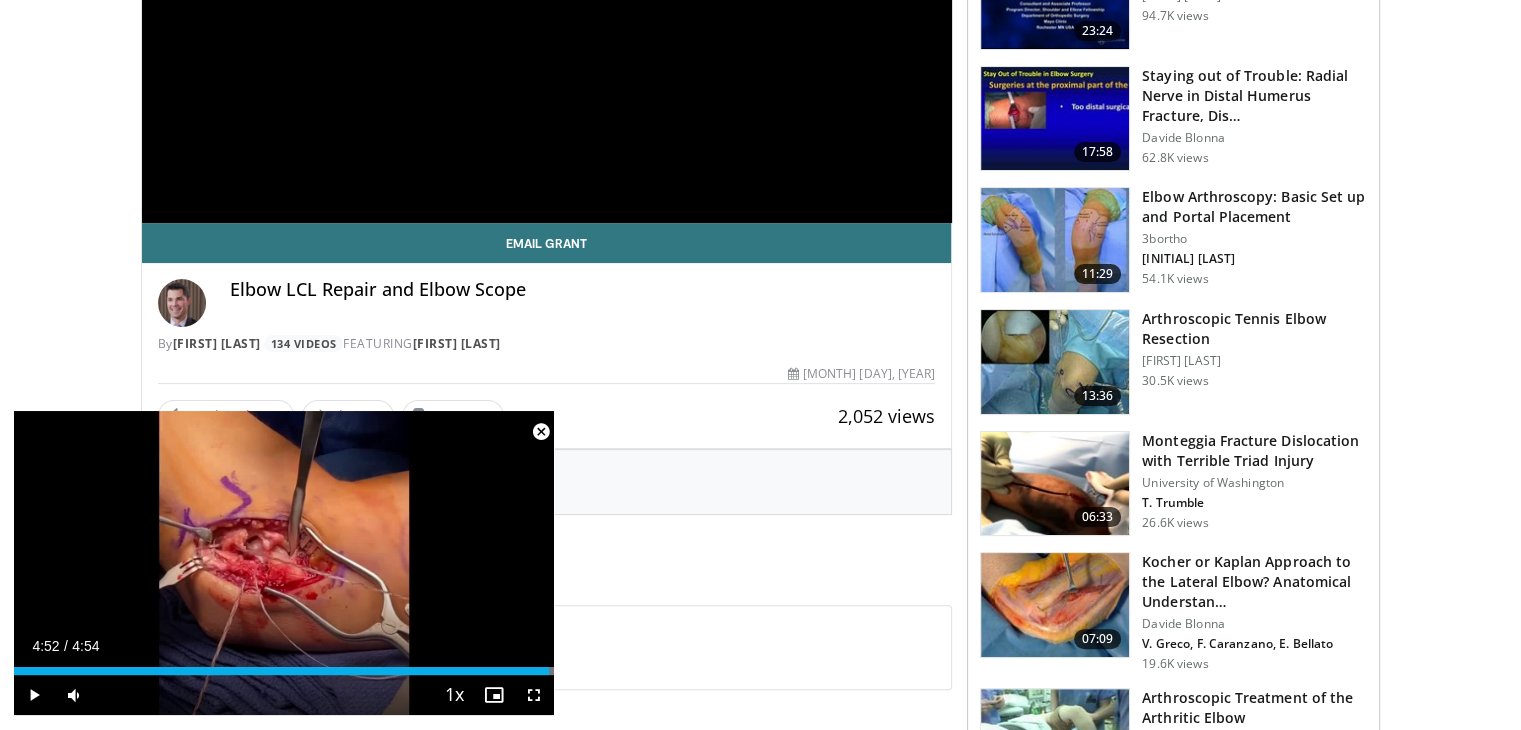 click at bounding box center [541, 432] 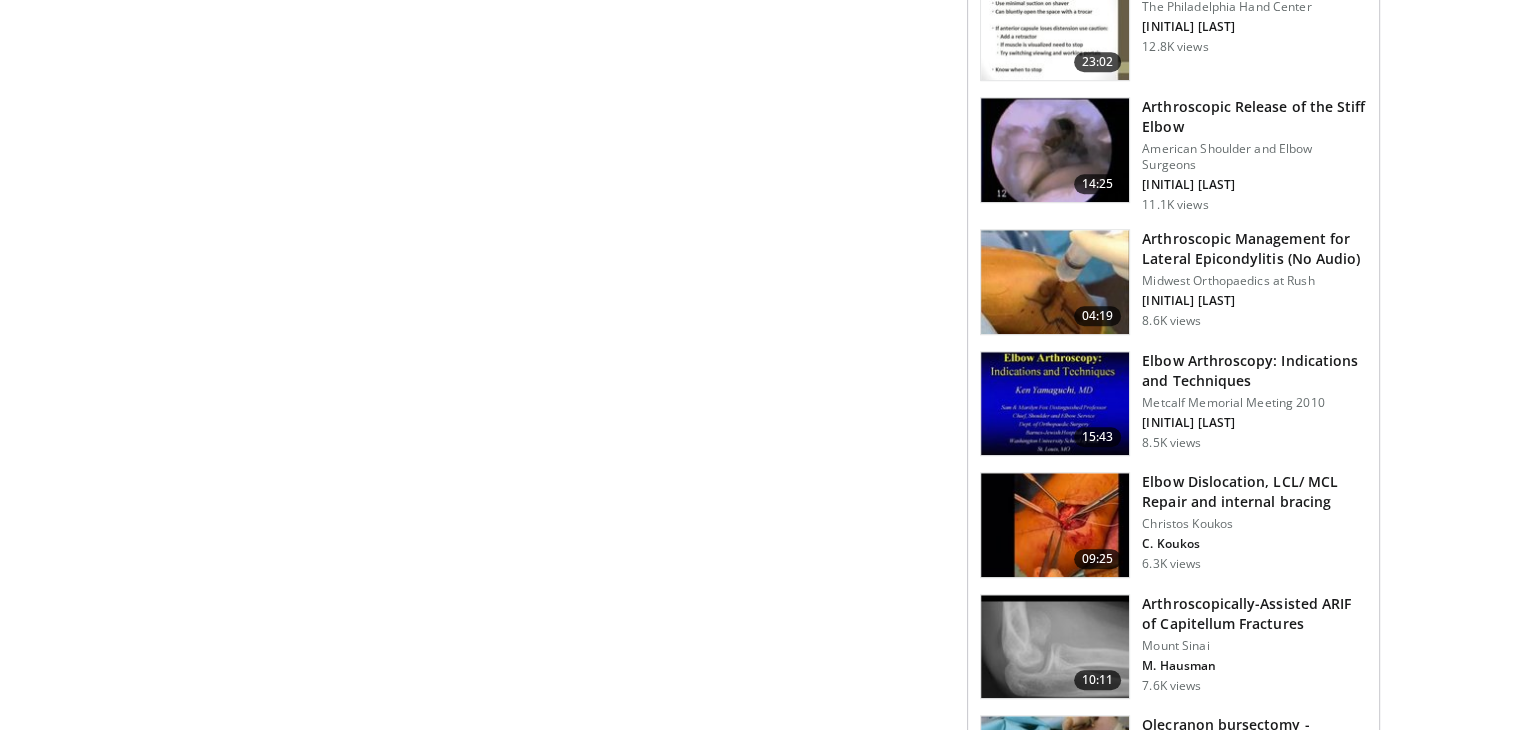 scroll, scrollTop: 1349, scrollLeft: 0, axis: vertical 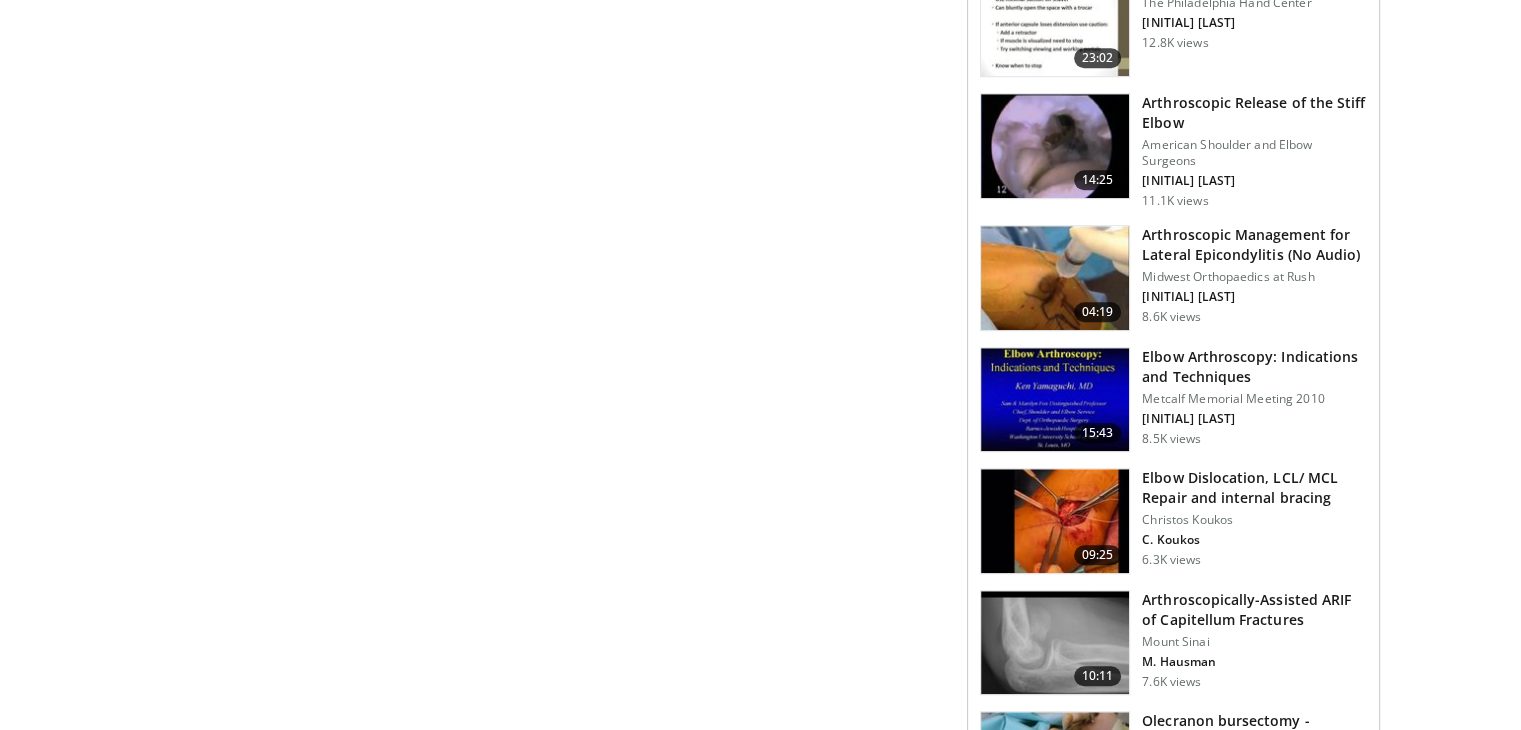 click on "Elbow Dislocation, LCL/ MCL Repair and internal bracing" at bounding box center [1254, 488] 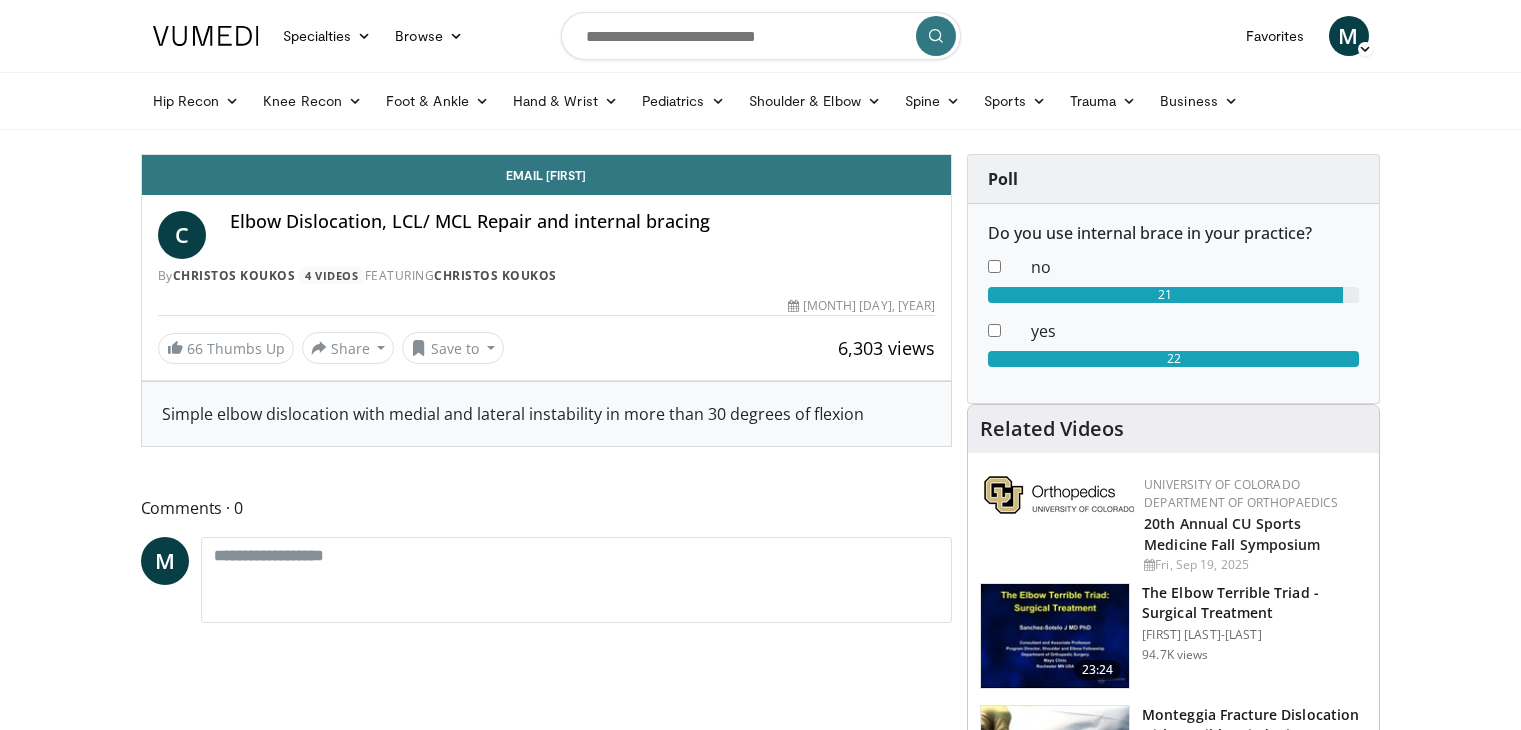 scroll, scrollTop: 0, scrollLeft: 0, axis: both 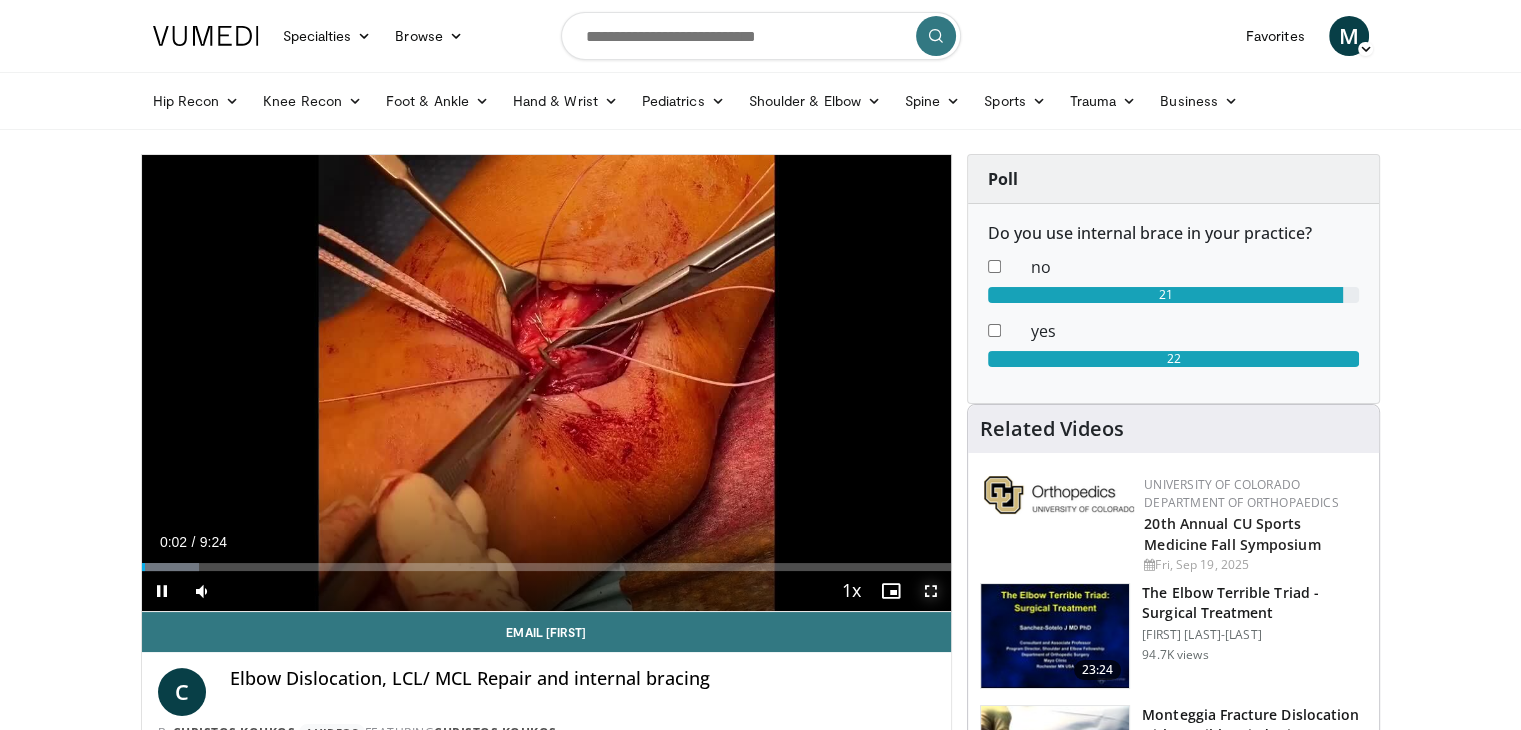 click at bounding box center [931, 591] 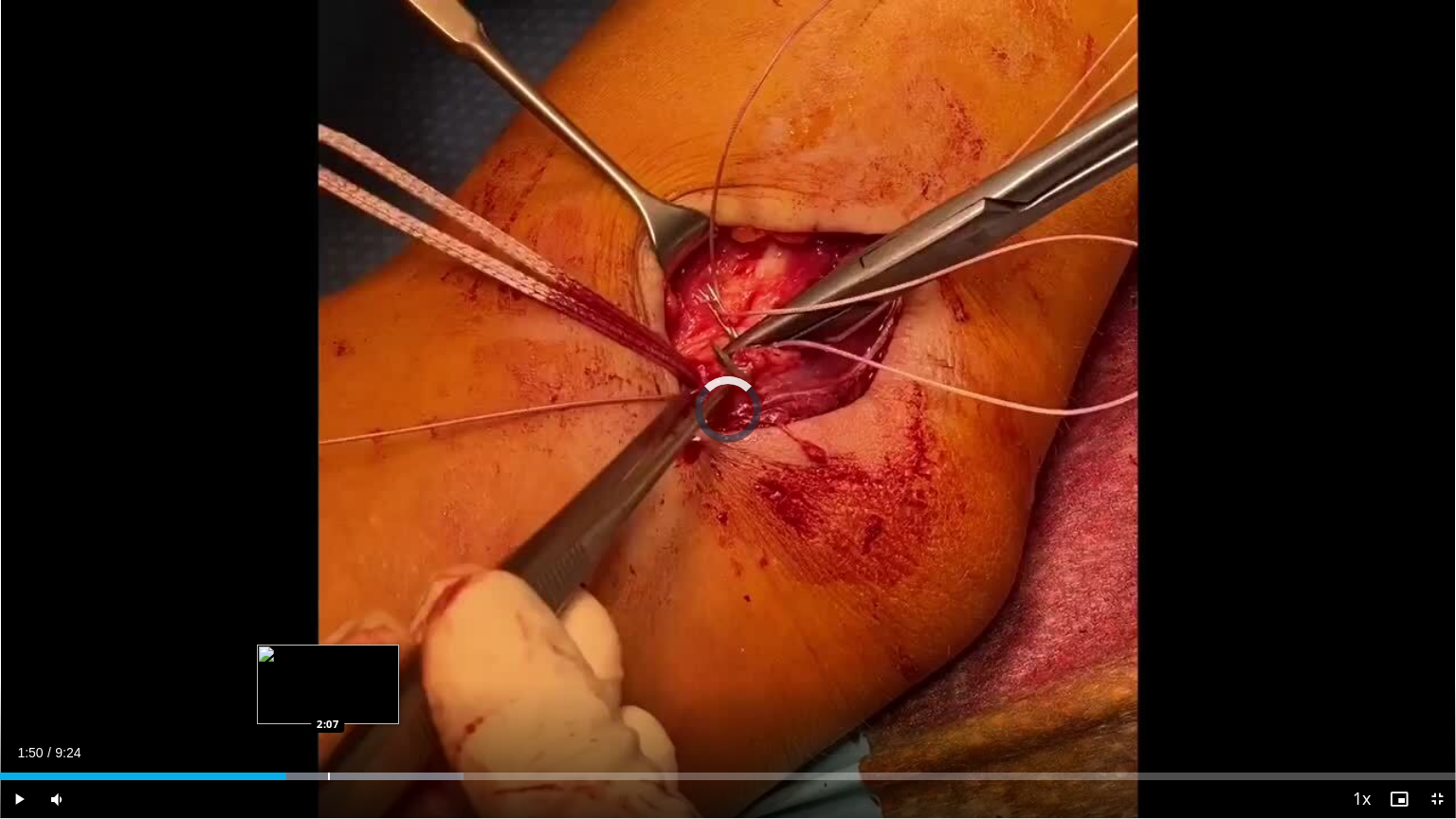 click on "Loaded :  31.84% 2:07 2:07" at bounding box center (728, 771) 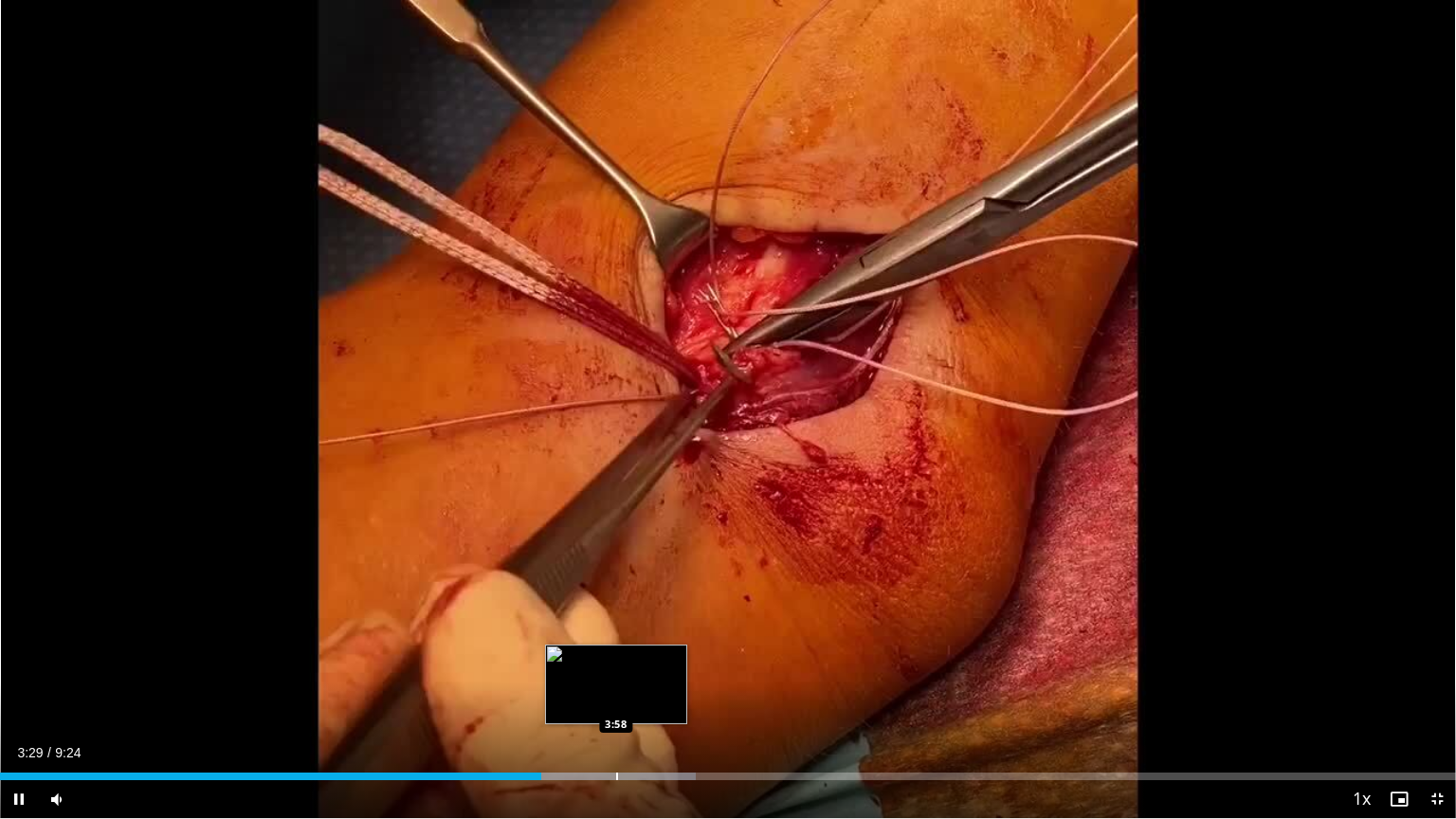 click on "Loaded :  47.77% 3:29 3:58" at bounding box center [728, 771] 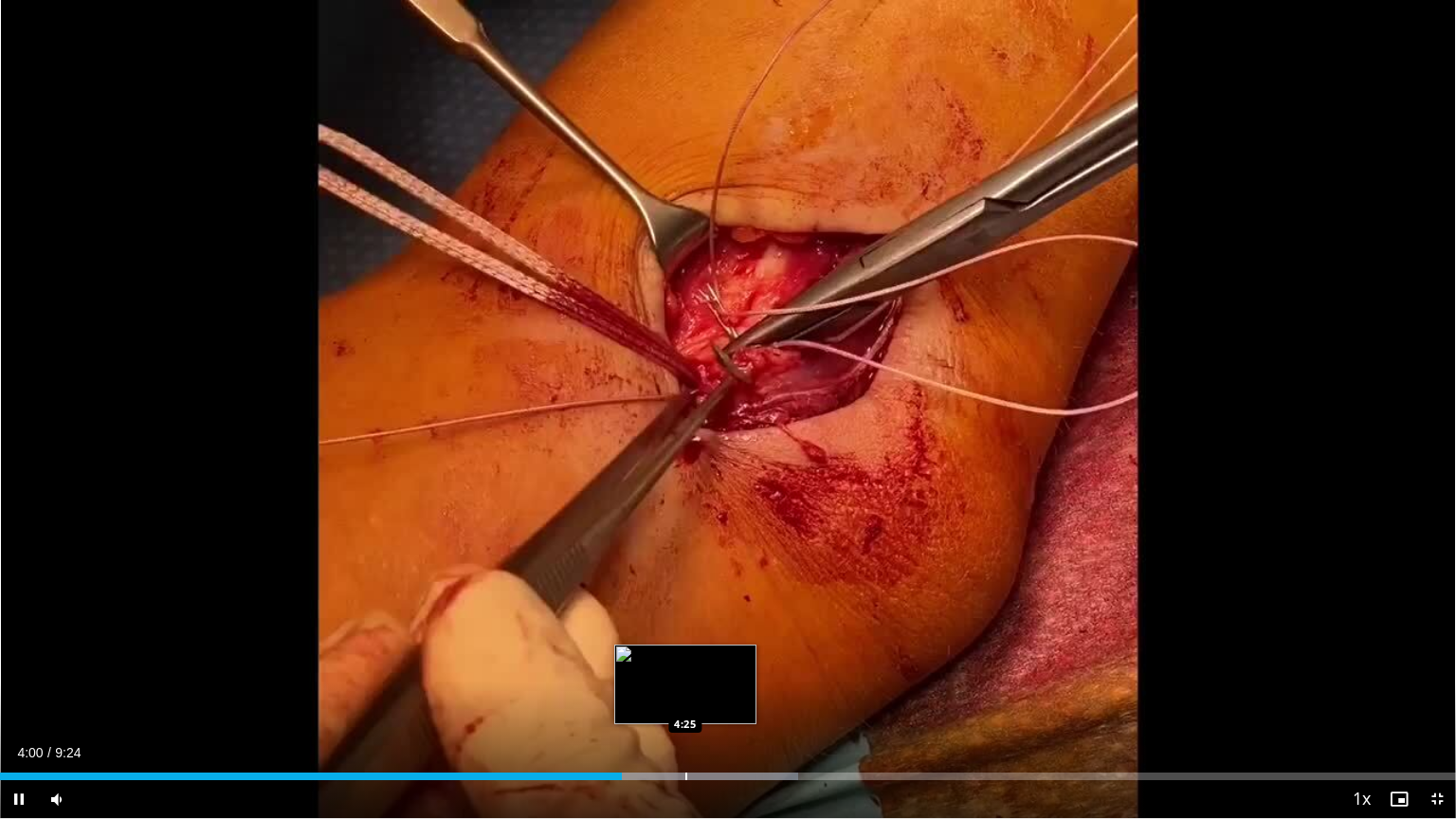 click at bounding box center (686, 776) 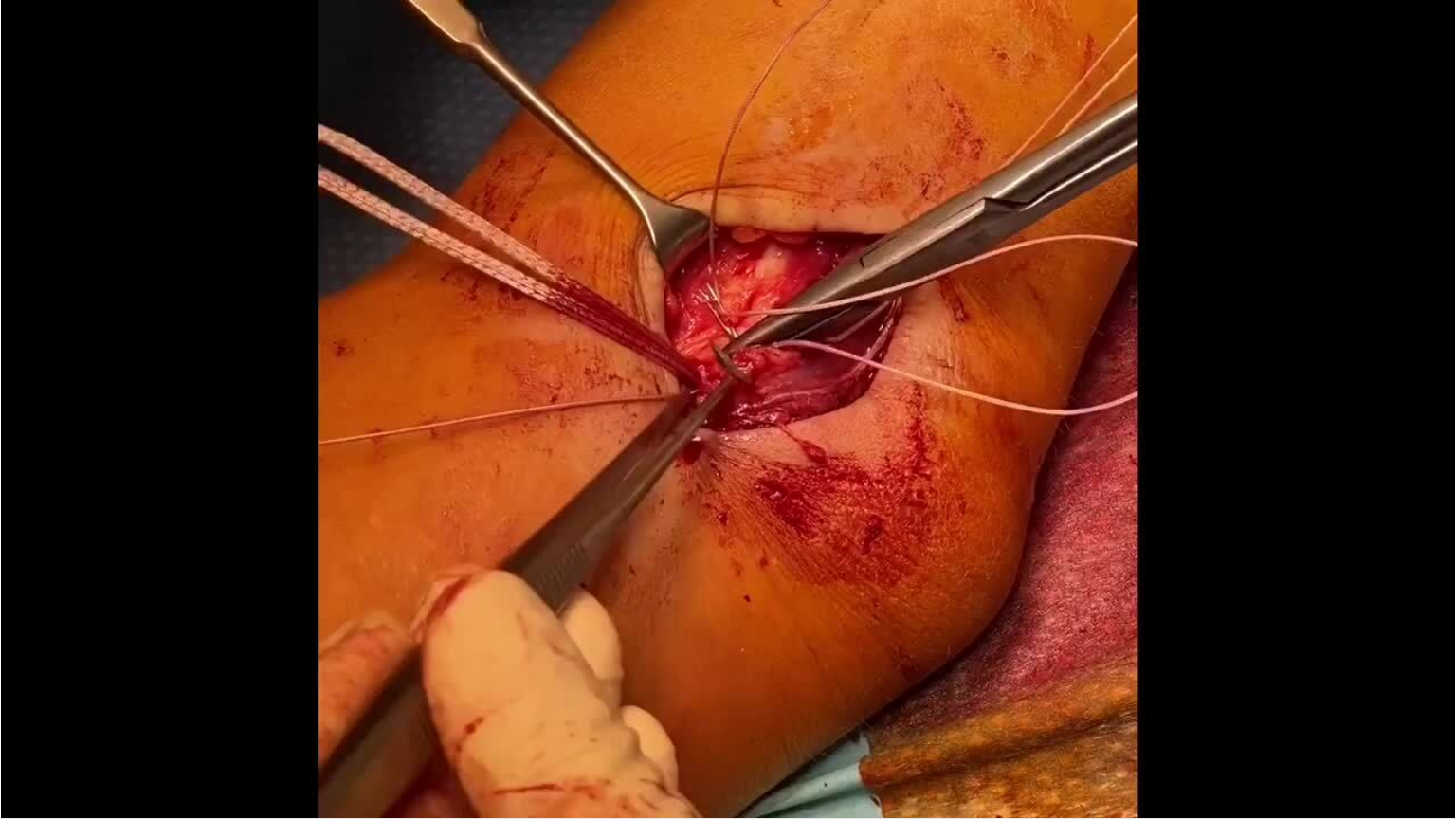 click on "10 seconds
Tap to unmute" at bounding box center (728, 409) 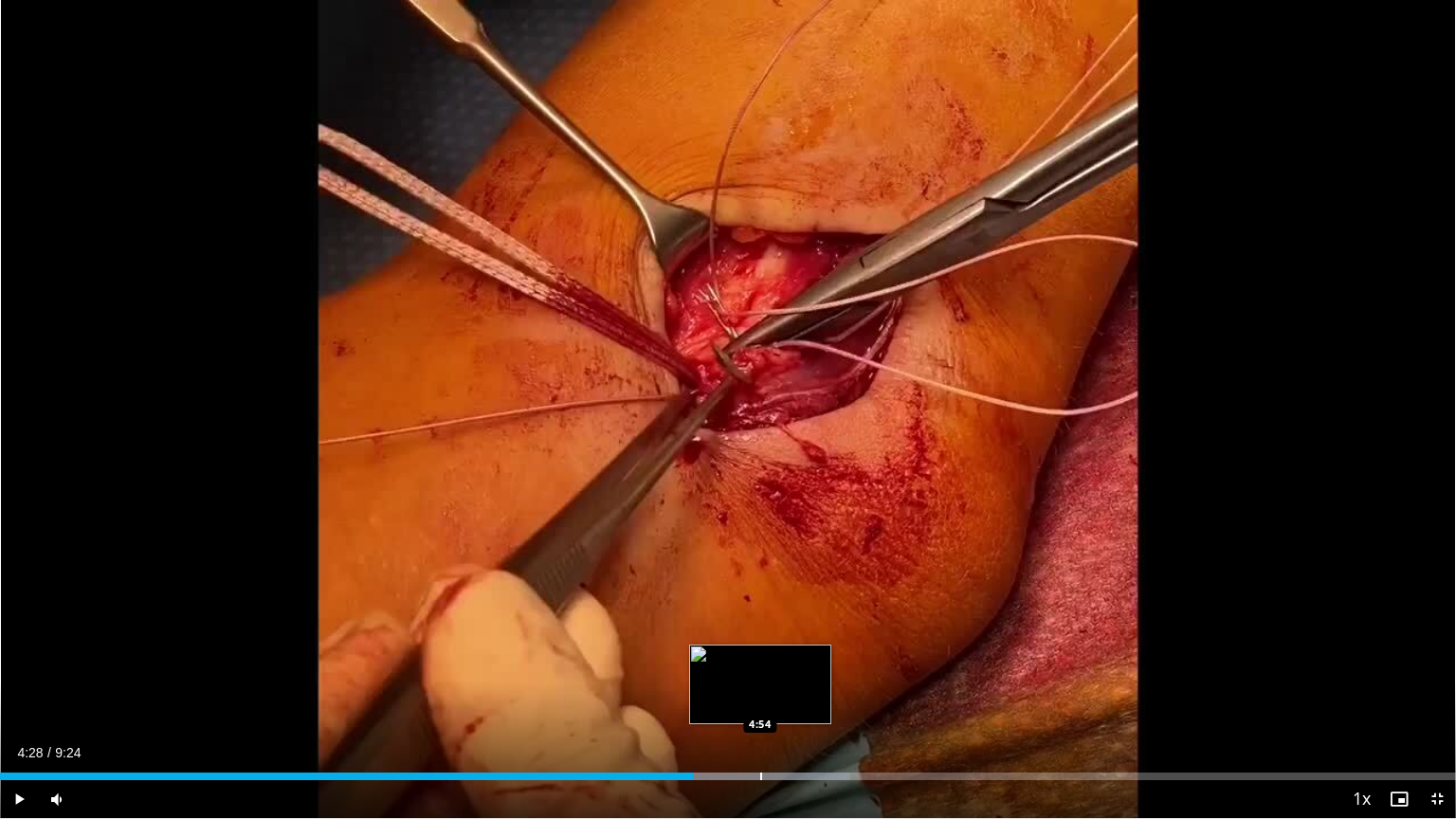 click on "Loaded :  58.39% 4:28 4:54" at bounding box center [728, 771] 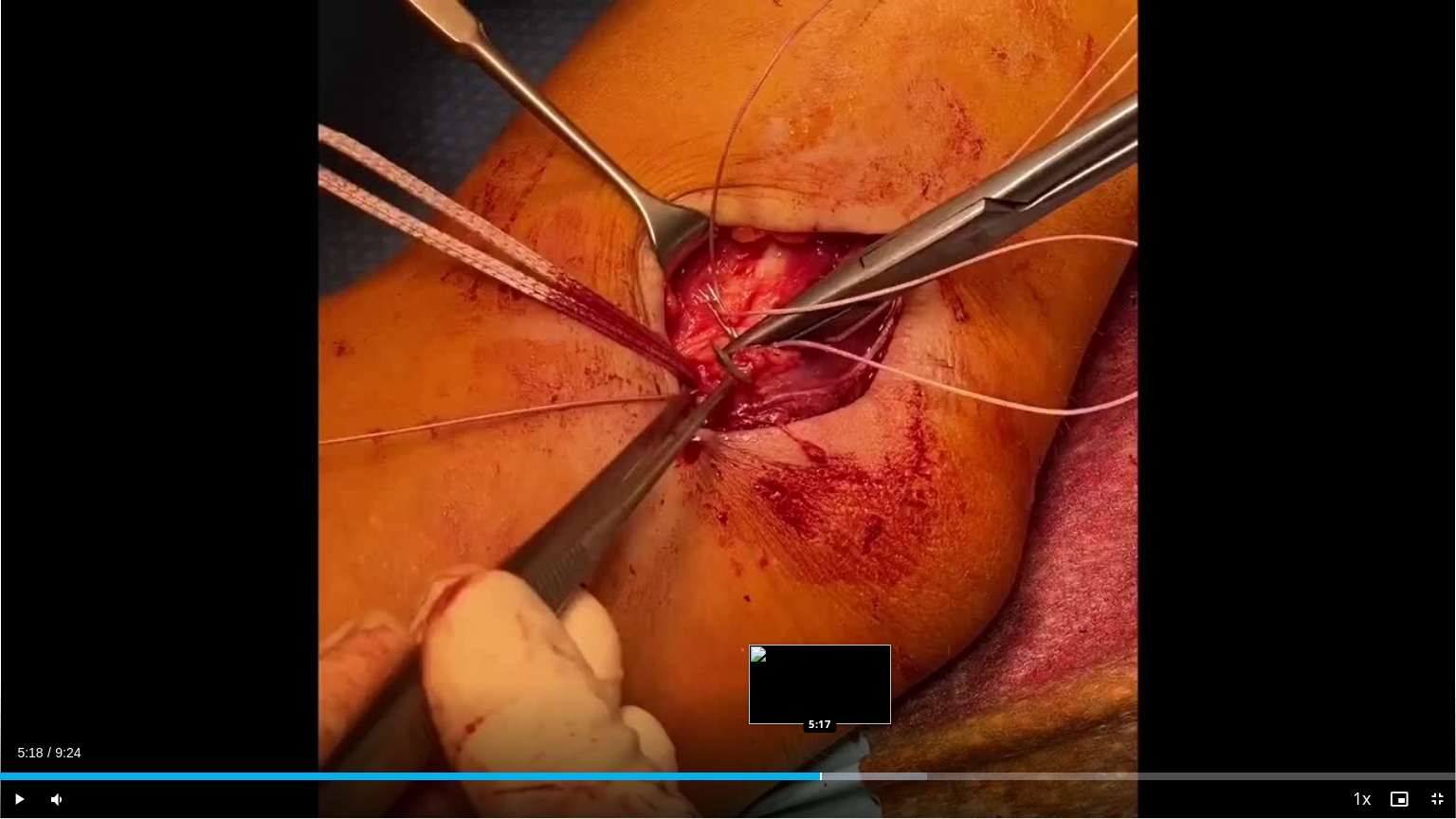 click at bounding box center [821, 776] 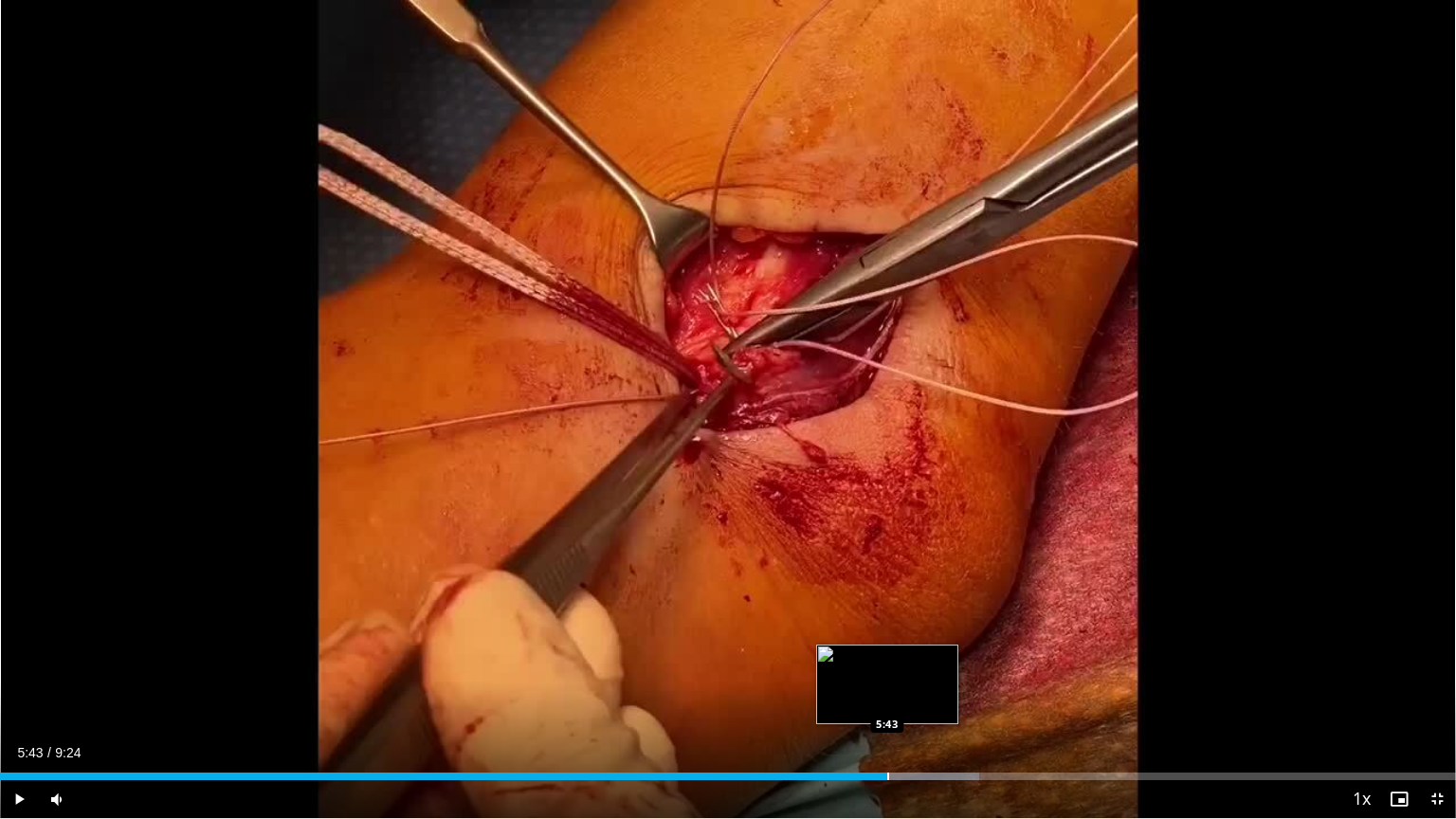 click on "Loaded :  67.24% 5:43 5:43" at bounding box center (728, 771) 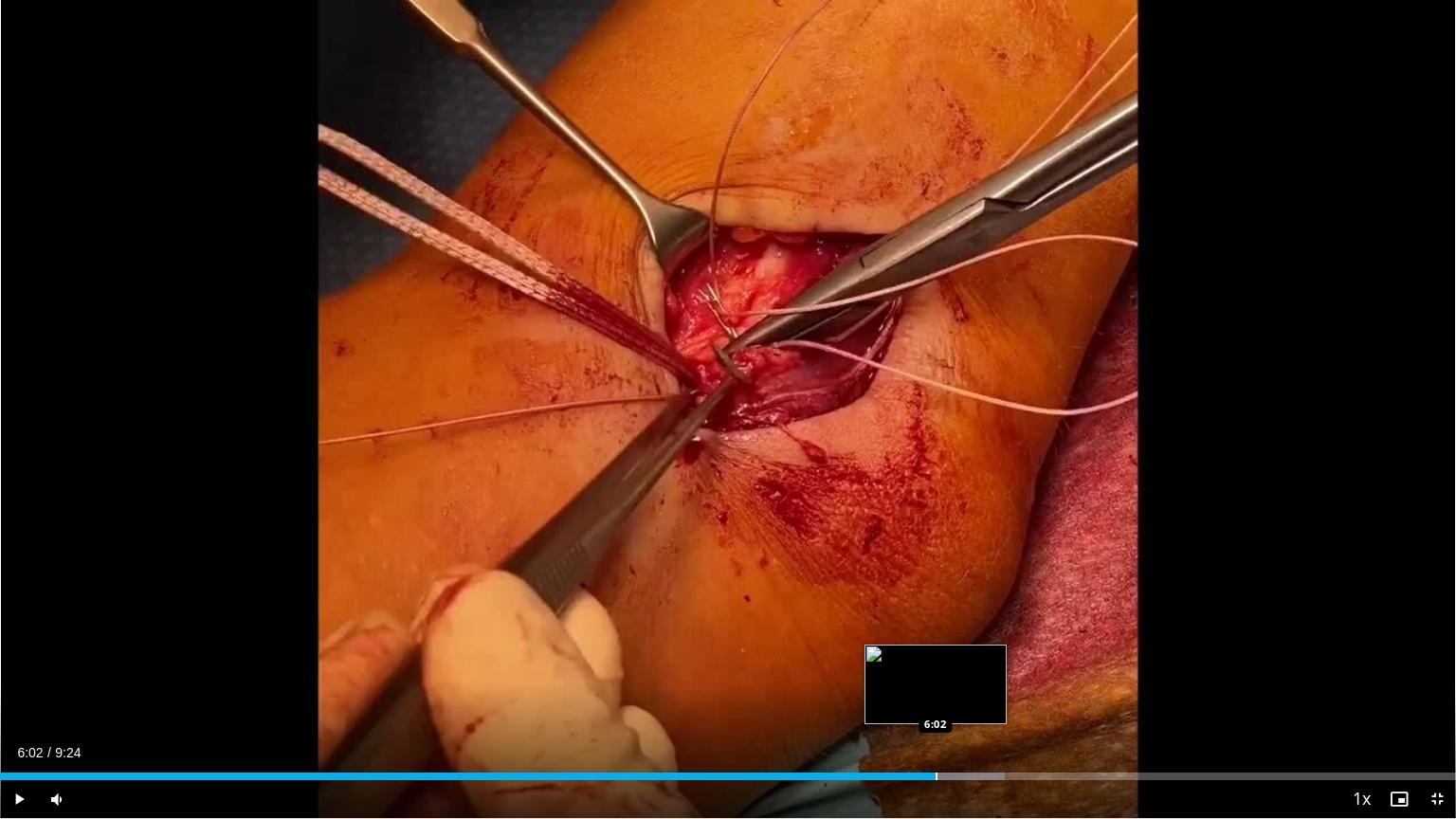 click on "Loaded :  69.01% 6:02 6:02" at bounding box center [728, 771] 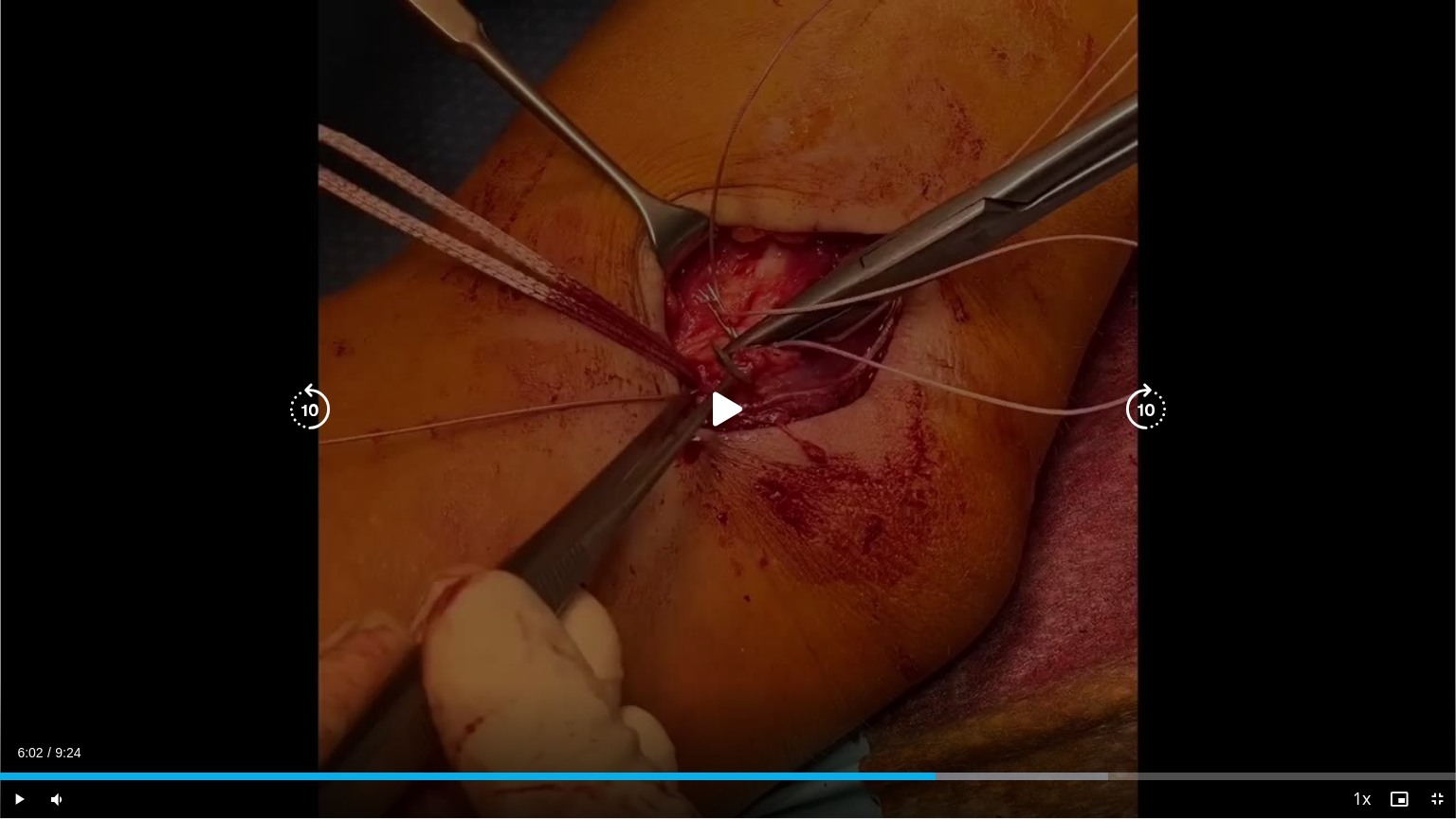 click at bounding box center [728, 410] 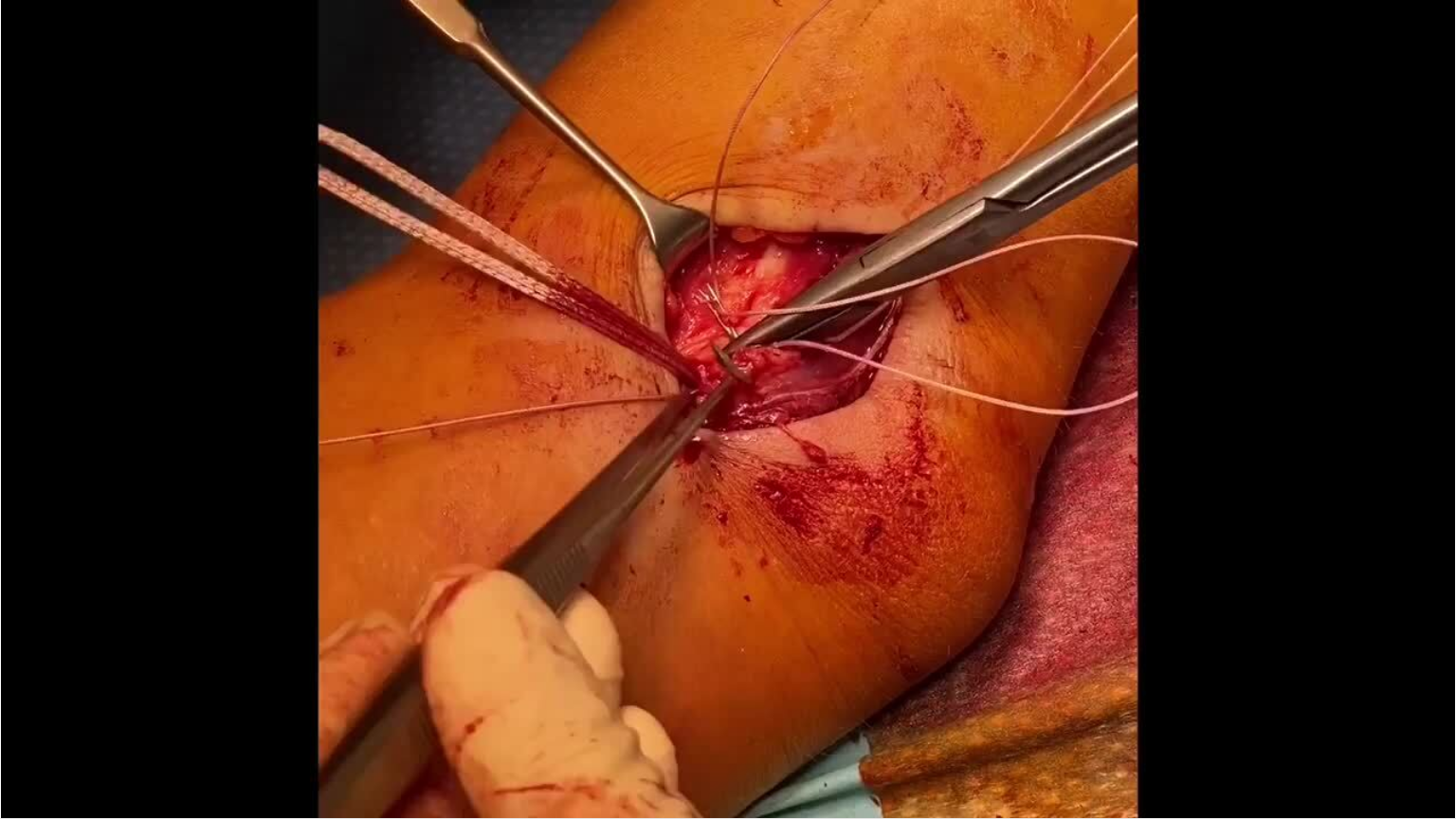 click on "10 seconds
Tap to unmute" at bounding box center [728, 409] 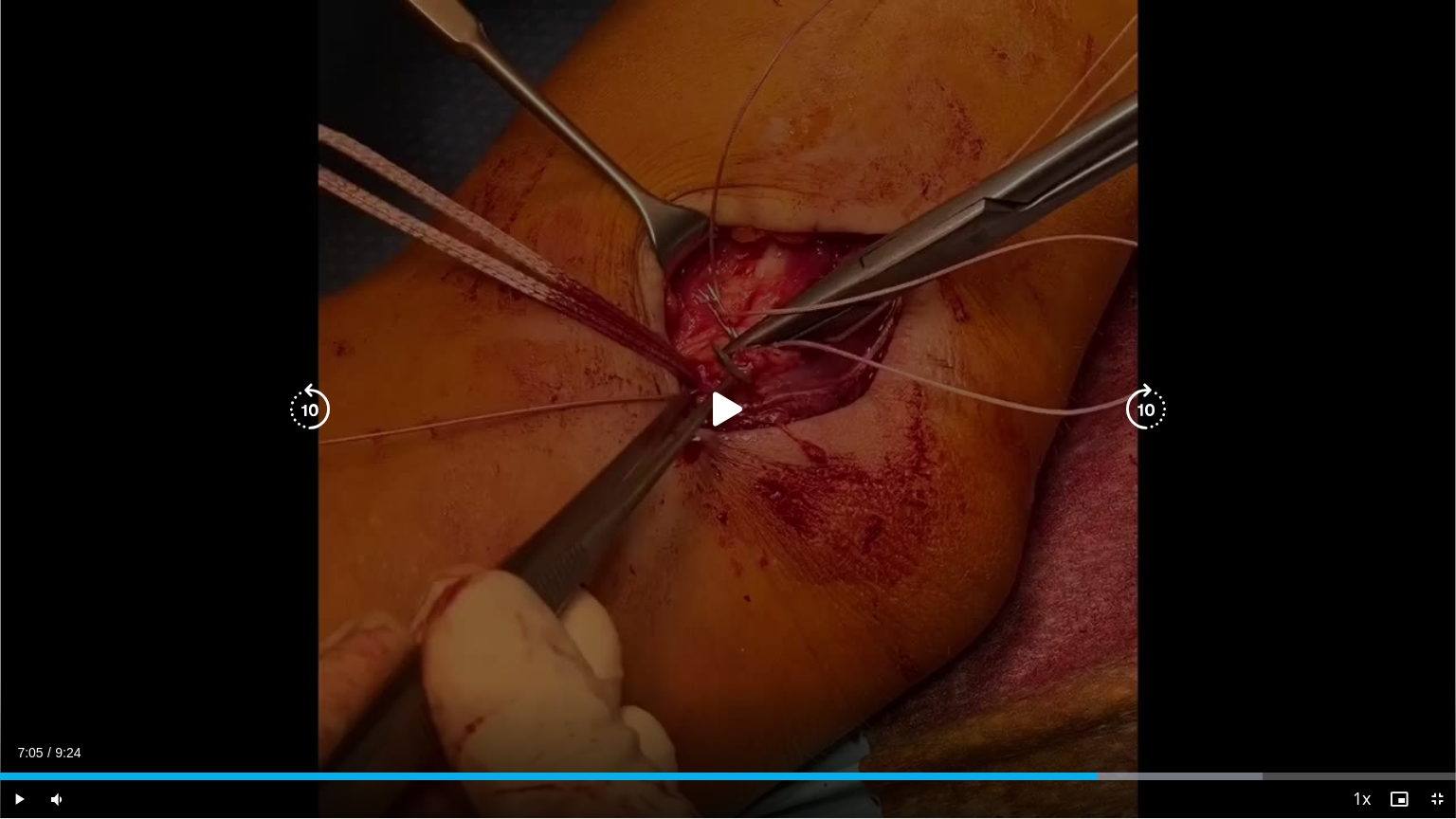 click on "10 seconds
Tap to unmute" at bounding box center (728, 409) 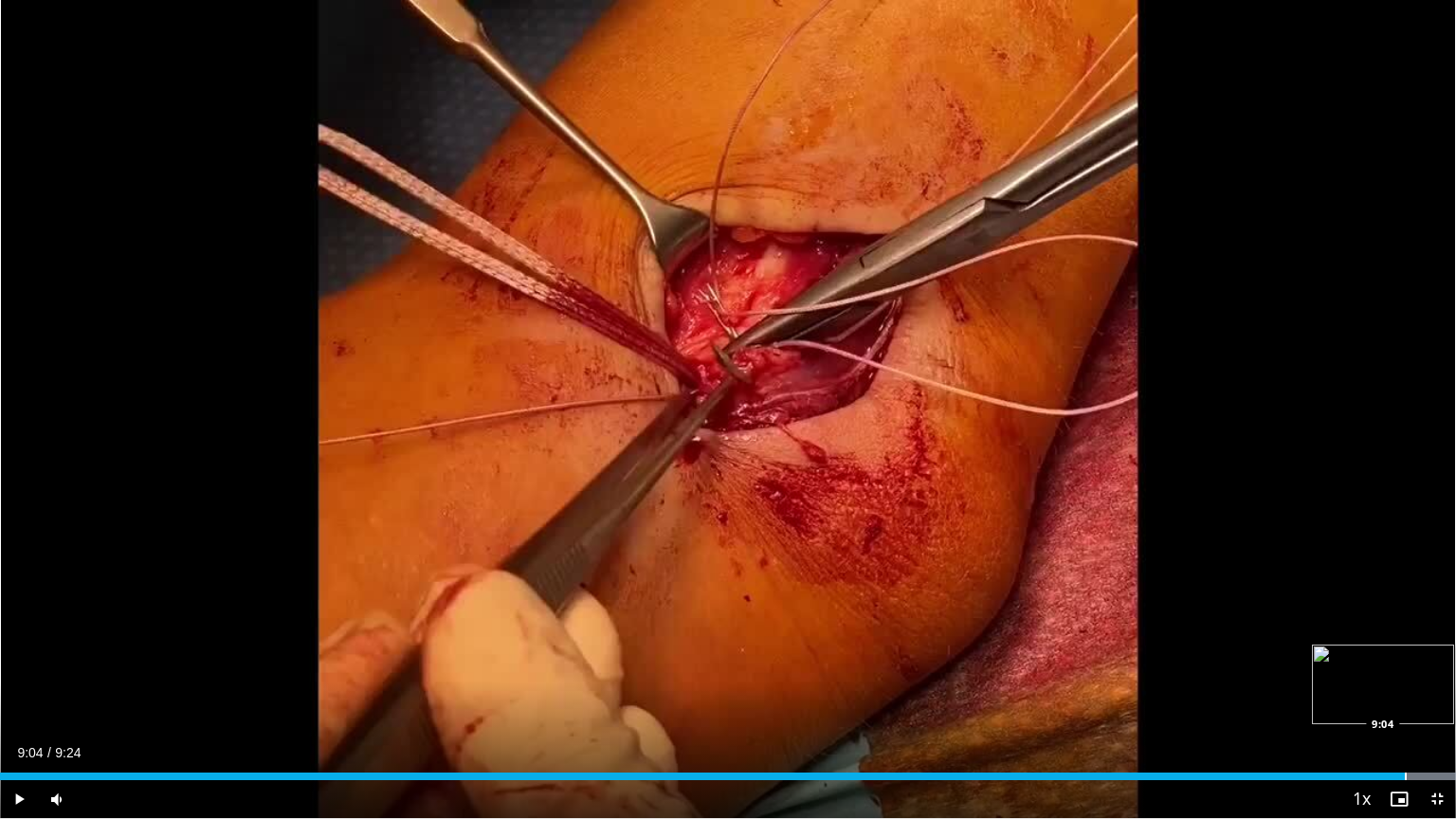 click on "Loaded :  100.00% 9:04 9:04" at bounding box center (728, 771) 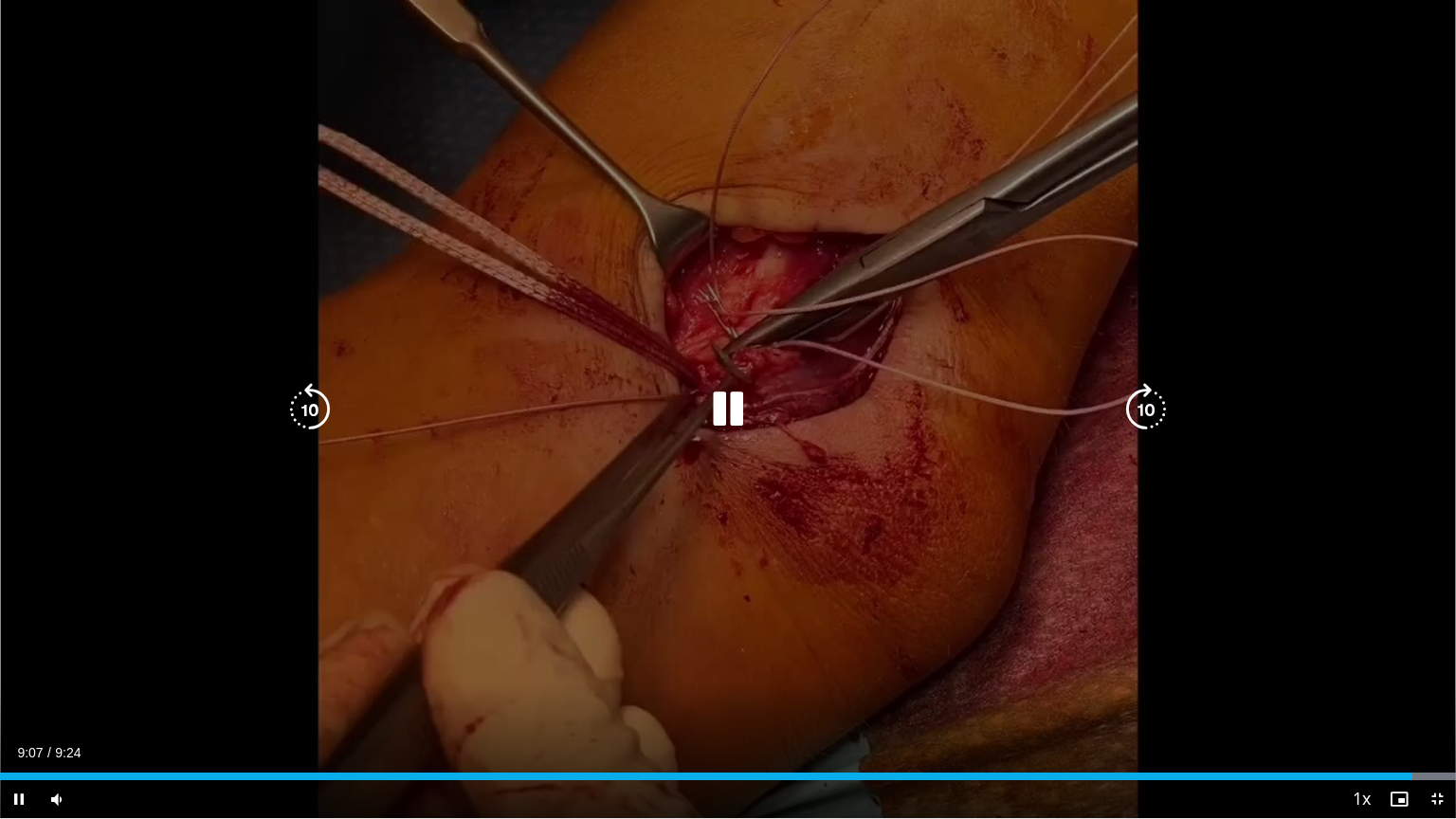 click on "10 seconds
Tap to unmute" at bounding box center (728, 409) 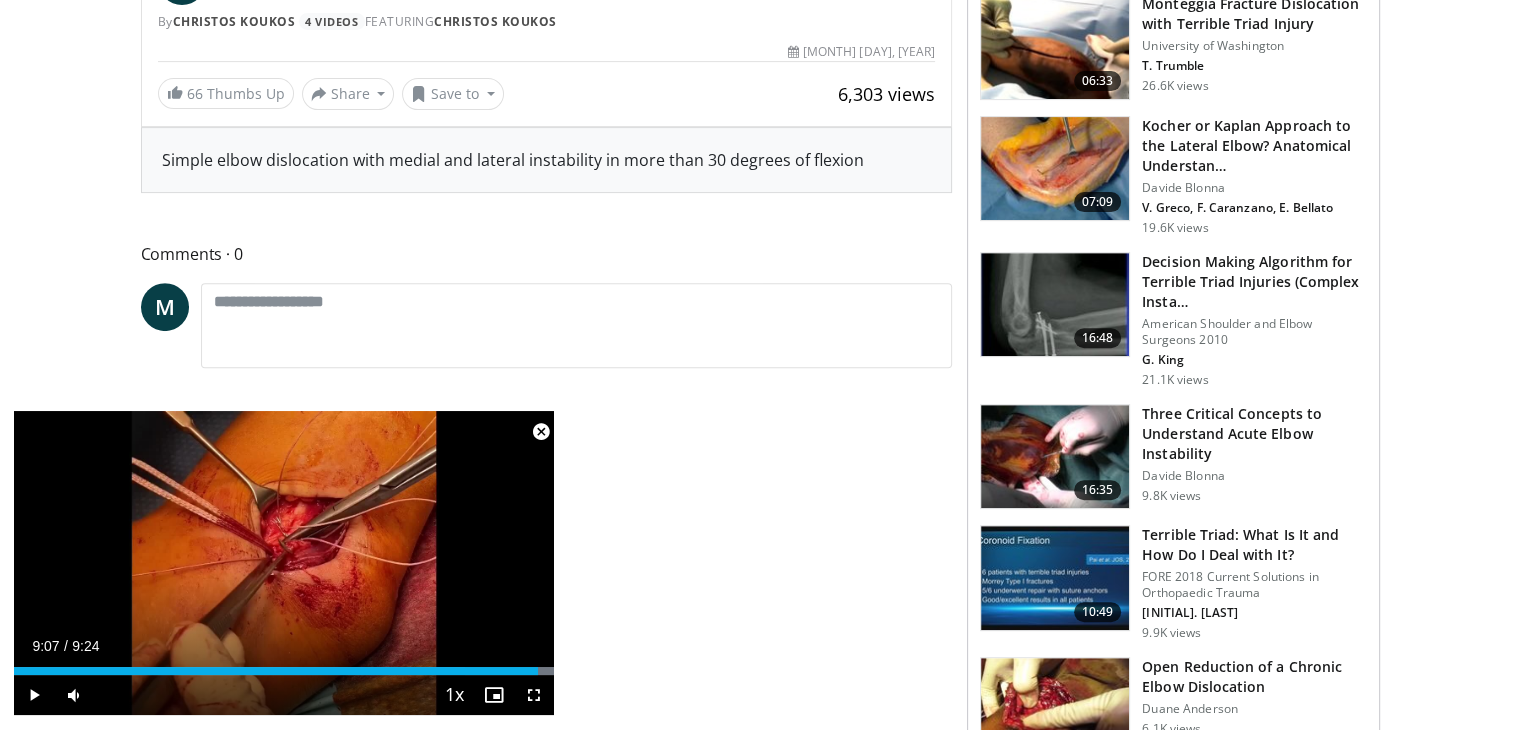 scroll, scrollTop: 786, scrollLeft: 0, axis: vertical 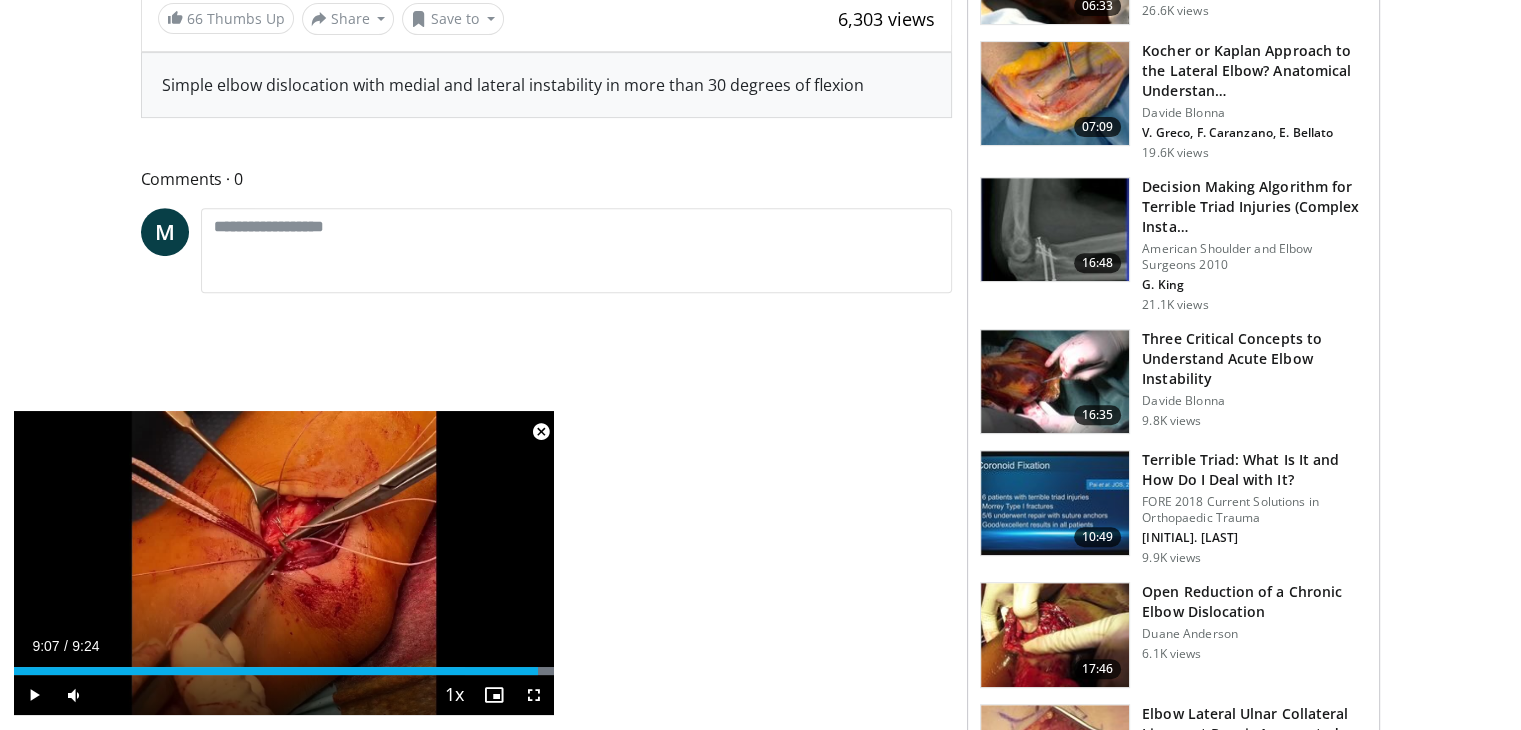 click on "Three Critical Concepts to Understand Acute Elbow Instability" at bounding box center [1254, 359] 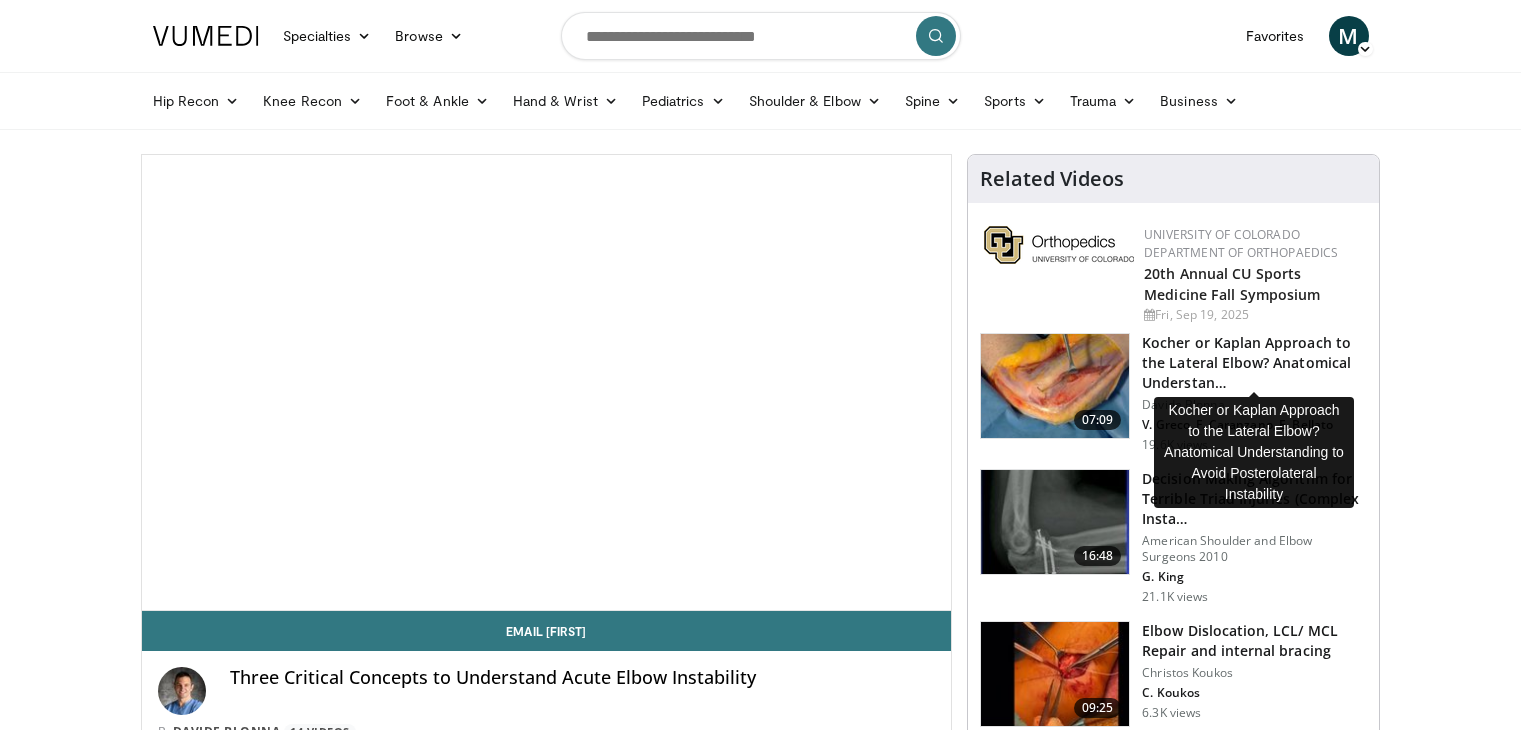 scroll, scrollTop: 0, scrollLeft: 0, axis: both 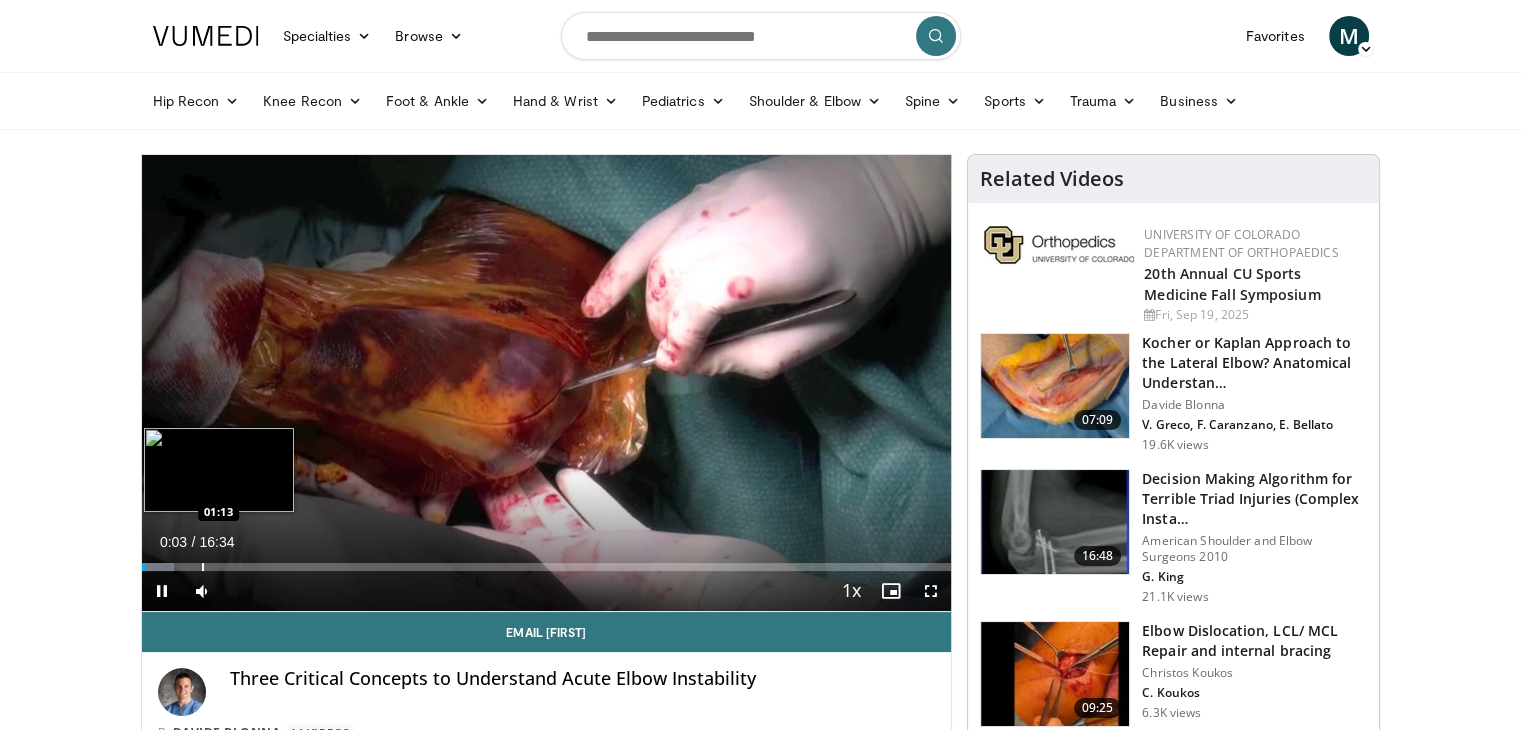 click at bounding box center [203, 567] 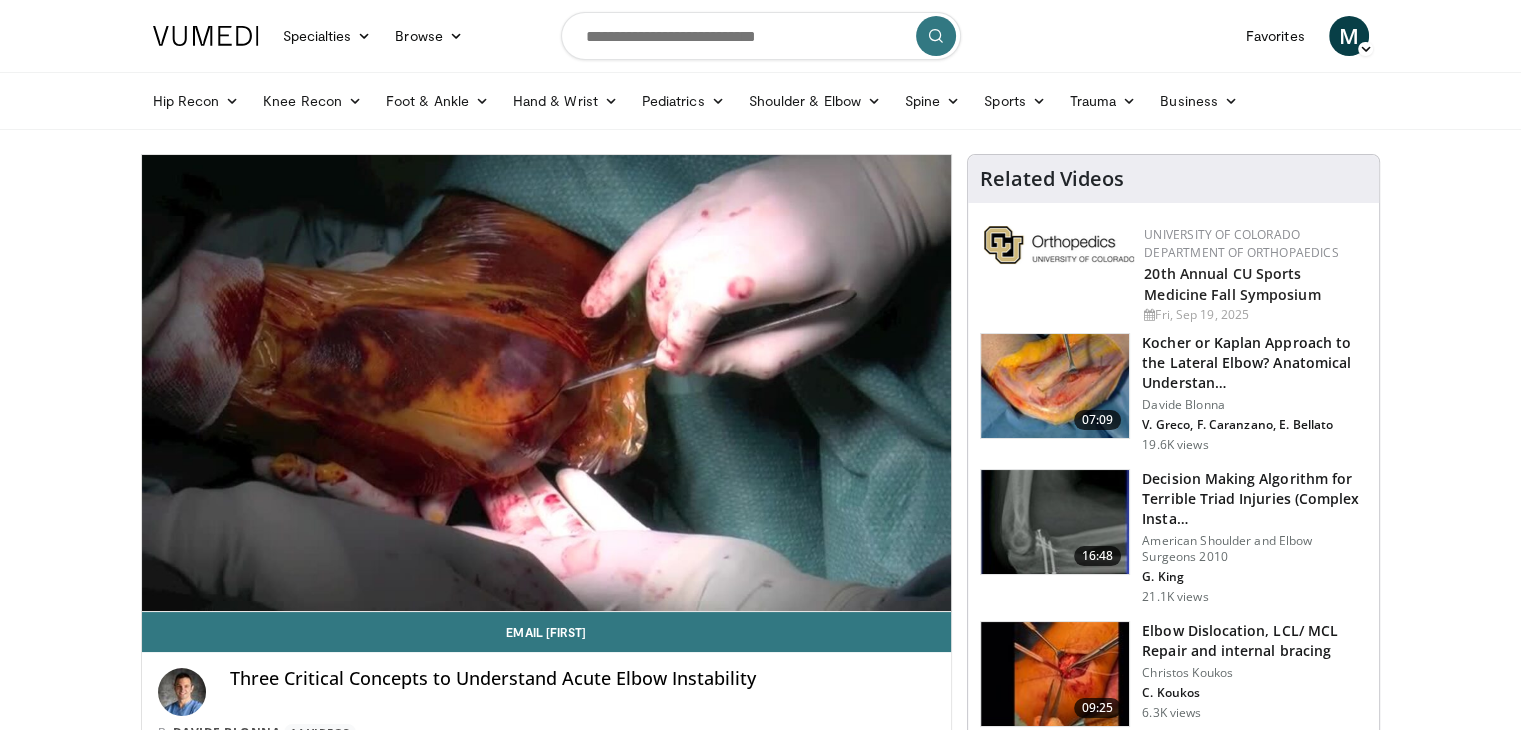scroll, scrollTop: 638, scrollLeft: 0, axis: vertical 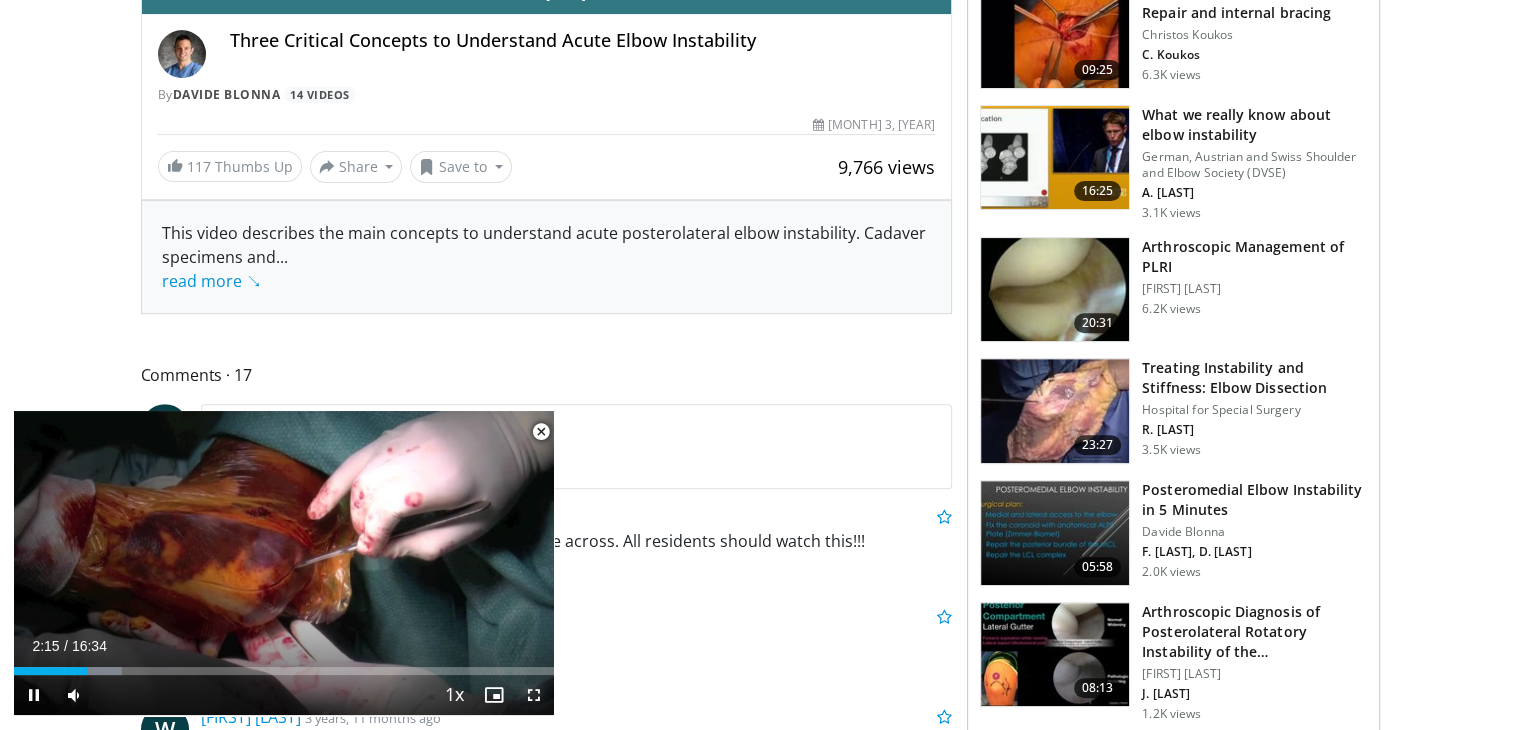 click at bounding box center [534, 695] 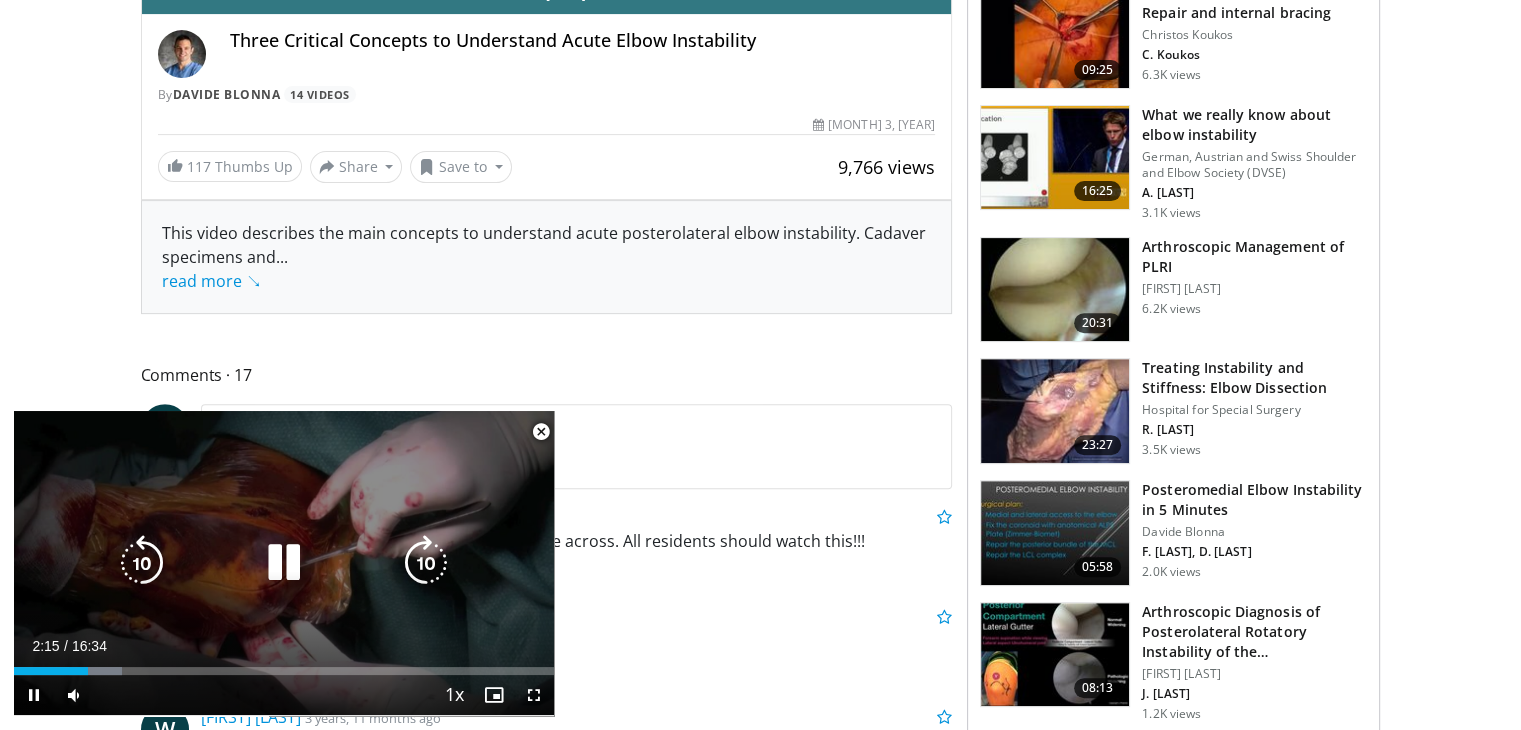 scroll, scrollTop: 181, scrollLeft: 0, axis: vertical 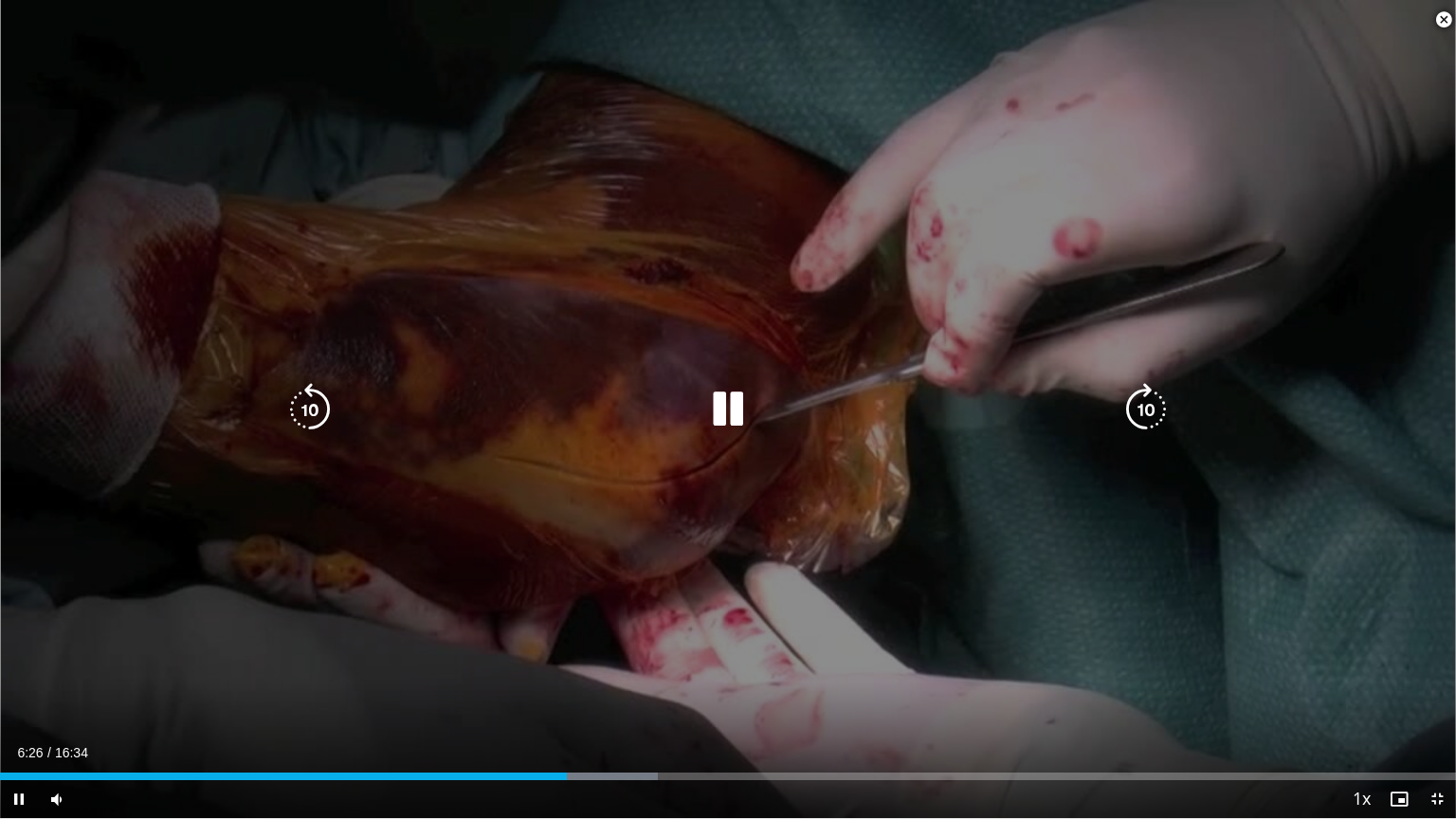 click on "10 seconds
Tap to unmute" at bounding box center (728, 409) 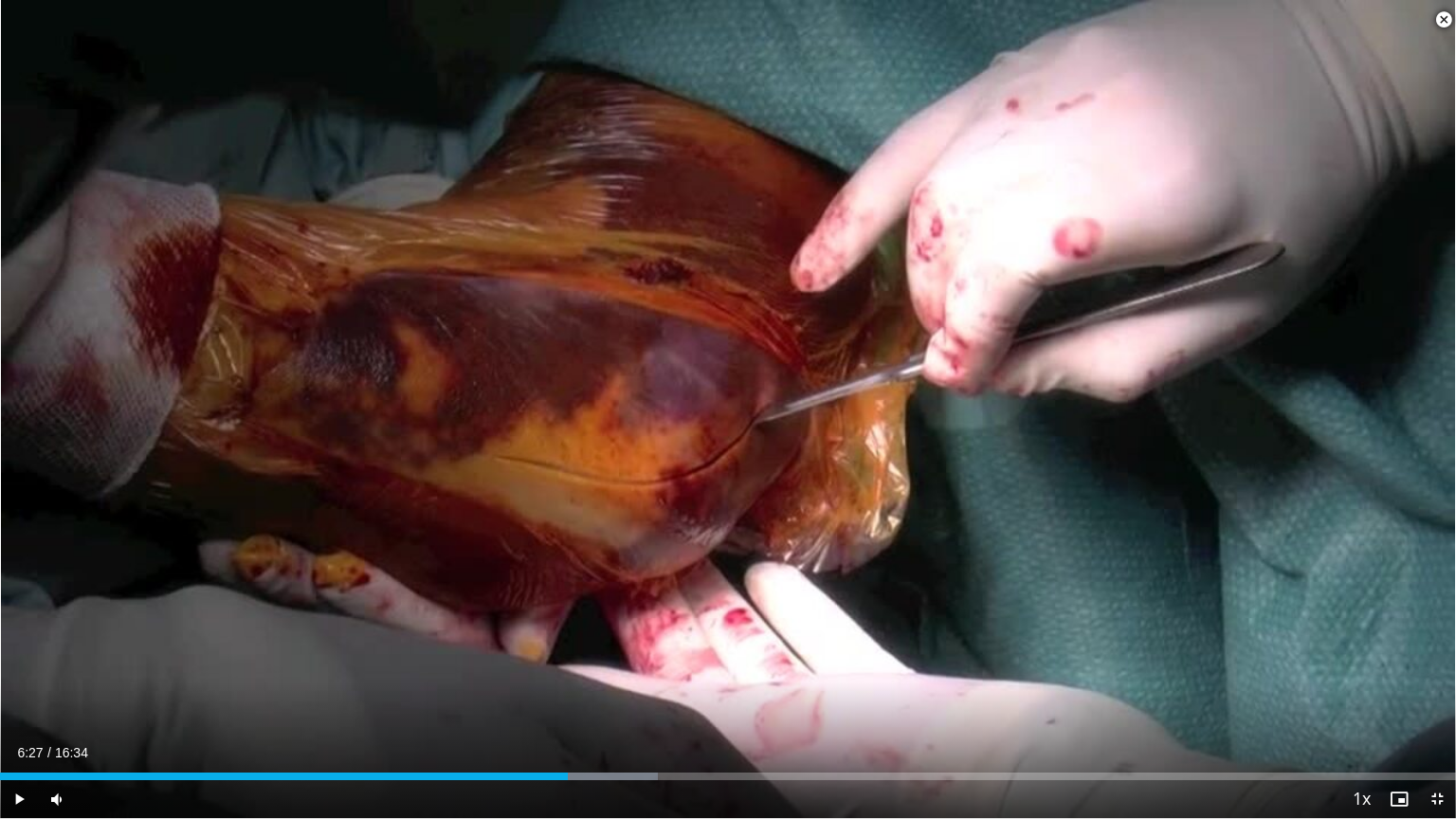 click on "10 seconds
Tap to unmute" at bounding box center (728, 409) 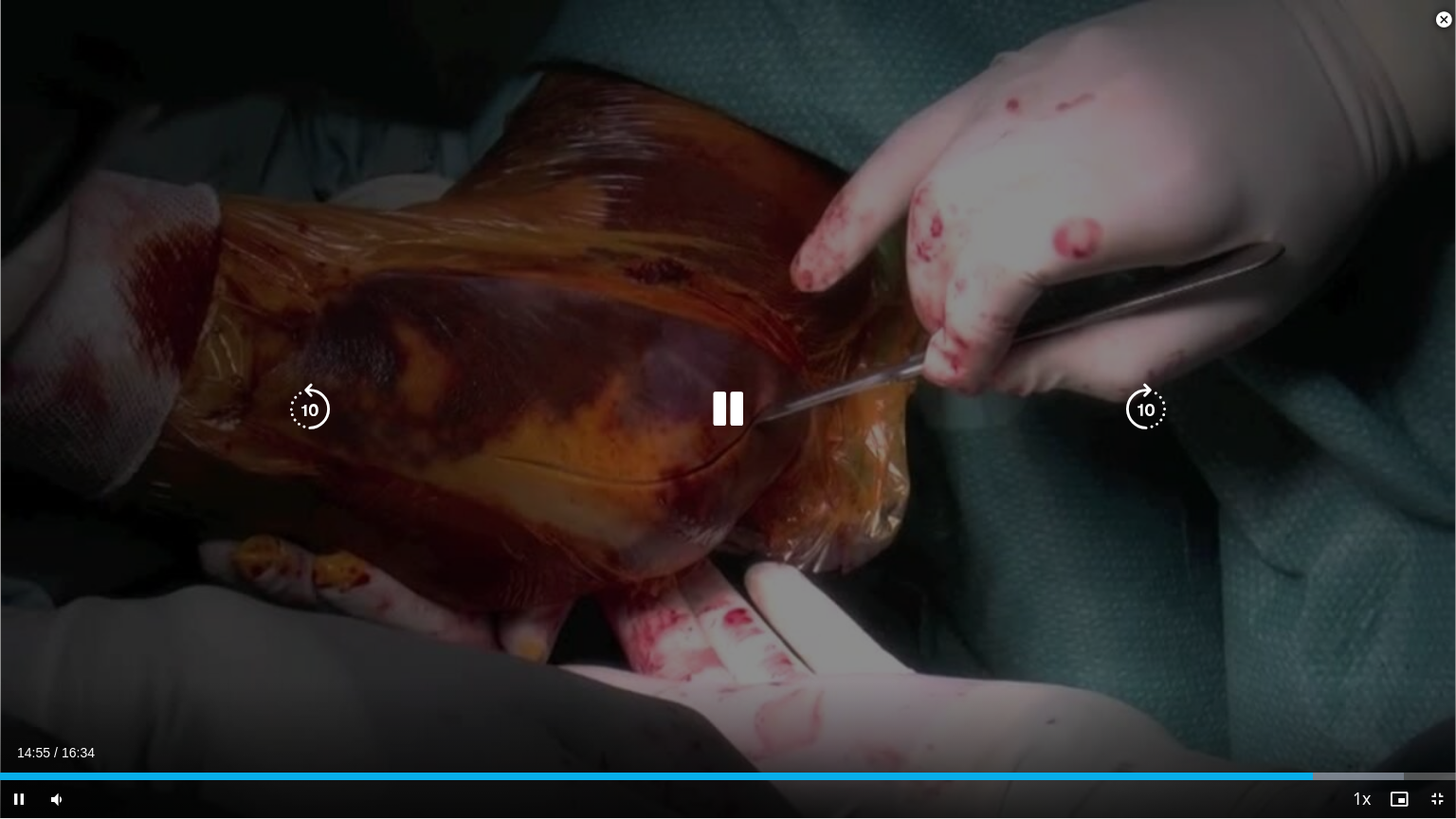 click on "70 seconds
Tap to unmute" at bounding box center [728, 409] 